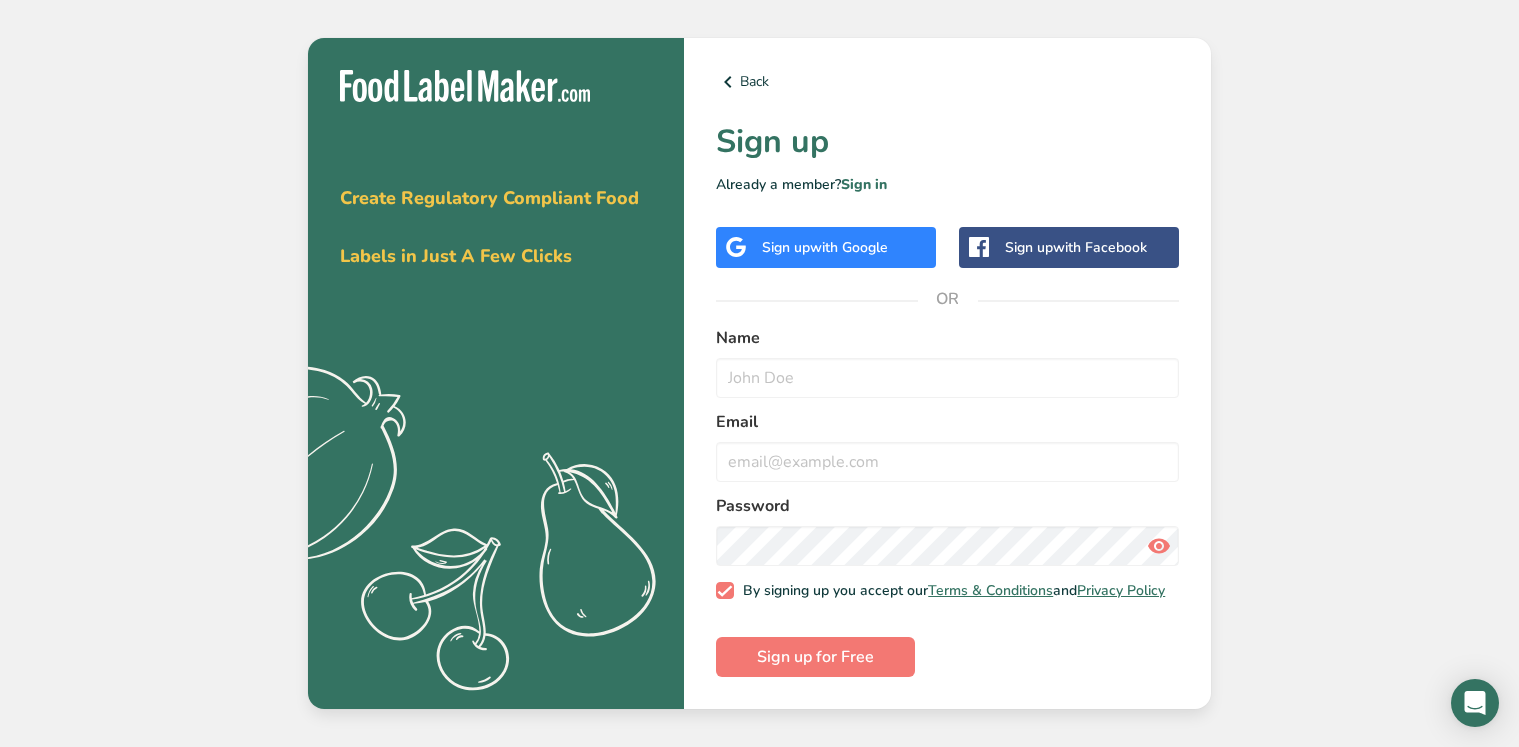 scroll, scrollTop: 0, scrollLeft: 0, axis: both 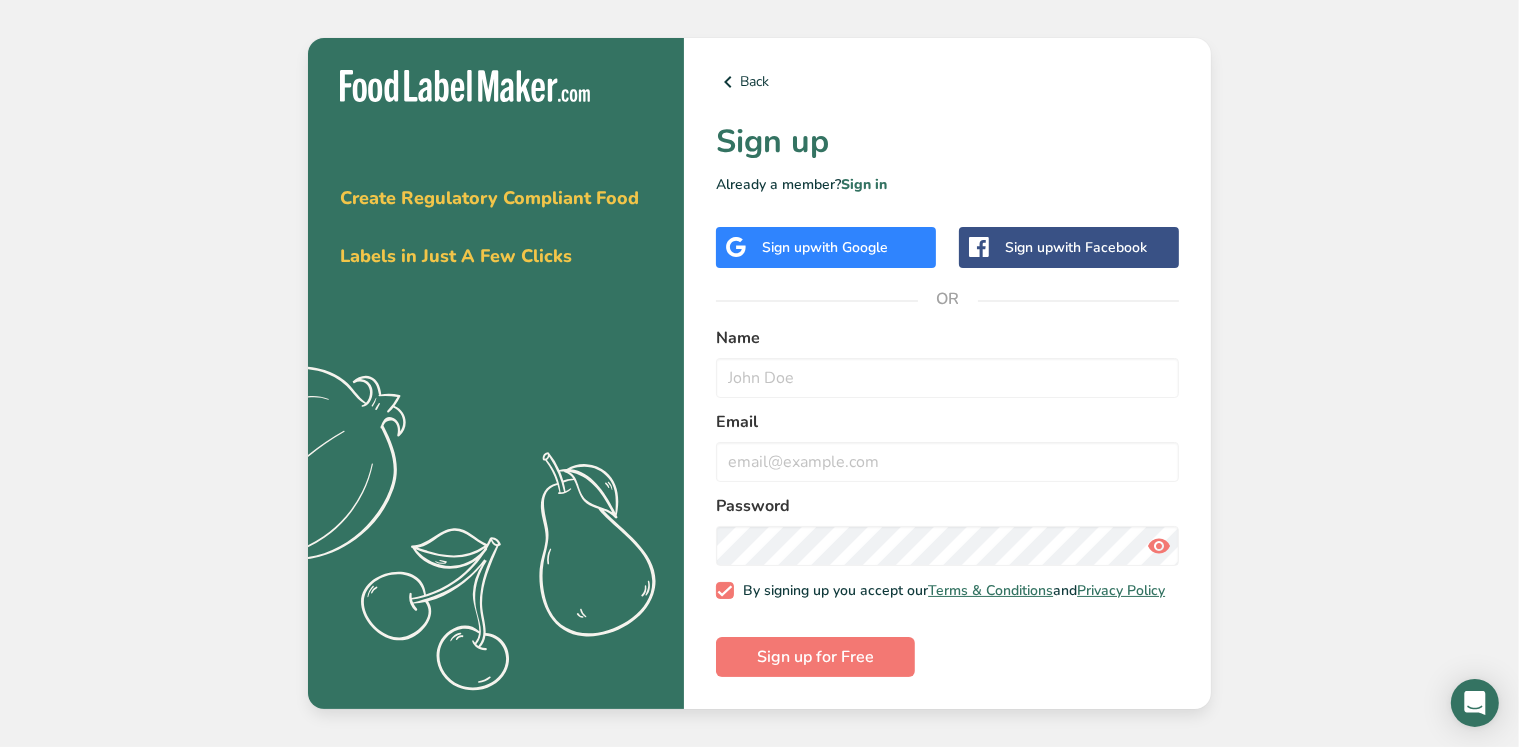 click on "with Google" at bounding box center [849, 247] 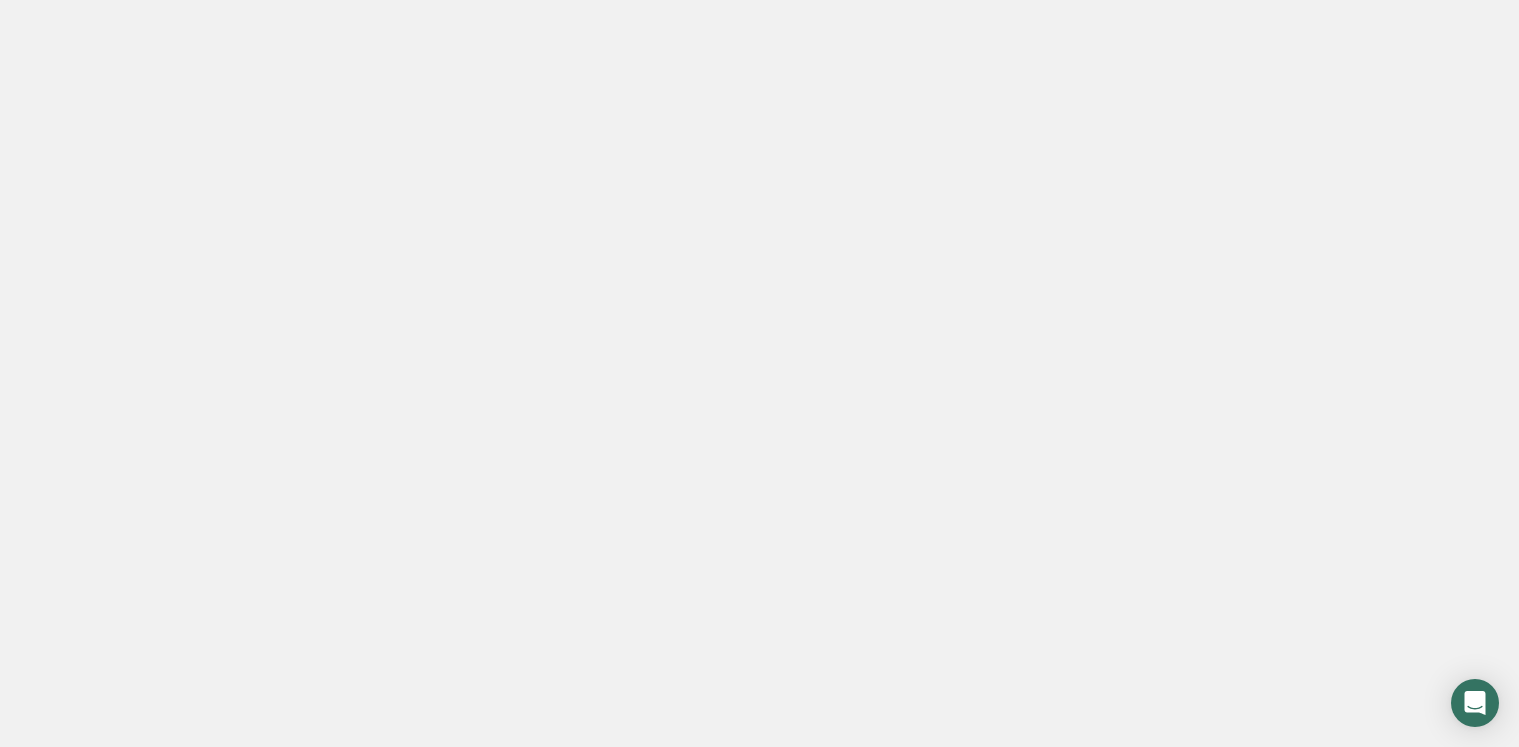 scroll, scrollTop: 0, scrollLeft: 0, axis: both 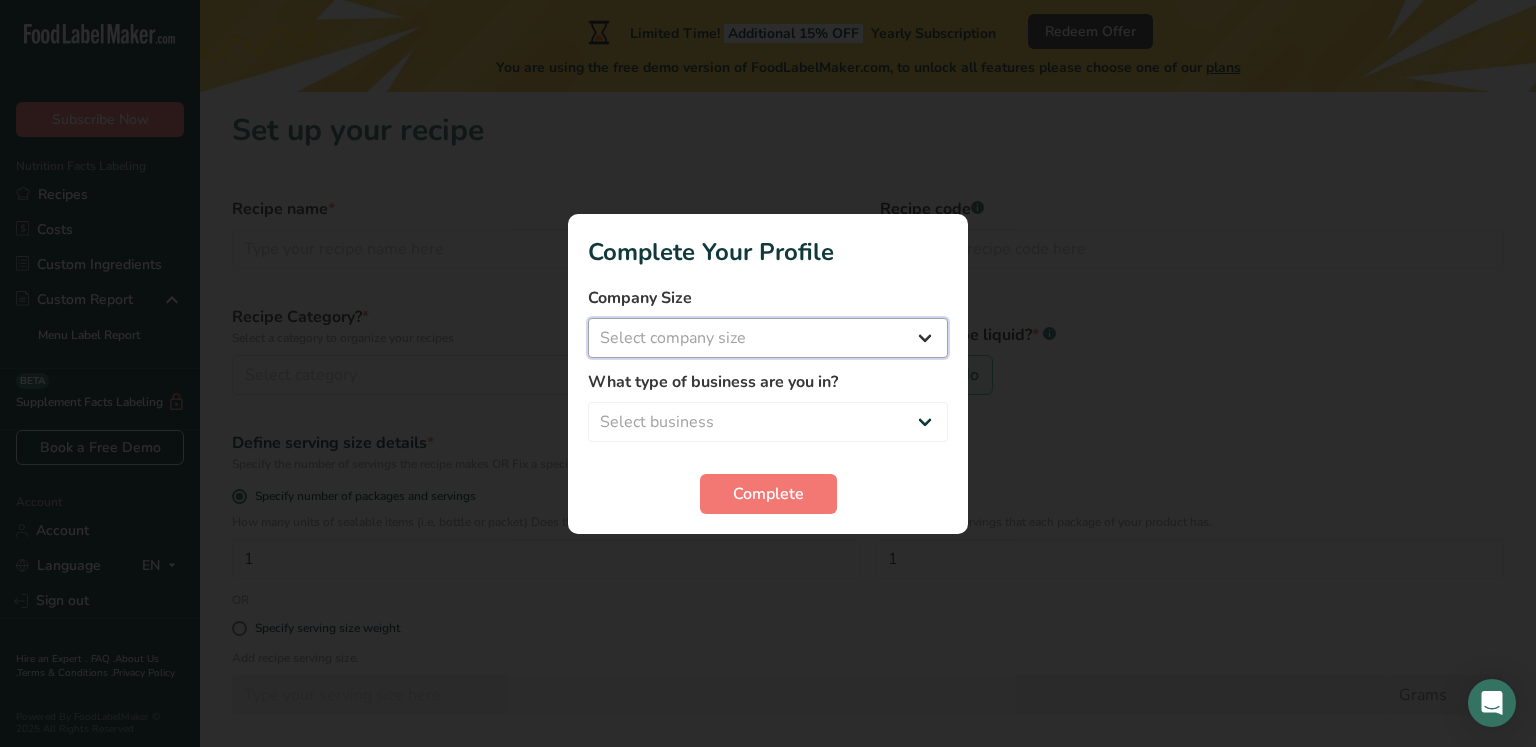 click on "Select company size
Fewer than 10 Employees
10 to 50 Employees
51 to 500 Employees
Over 500 Employees" at bounding box center [768, 338] 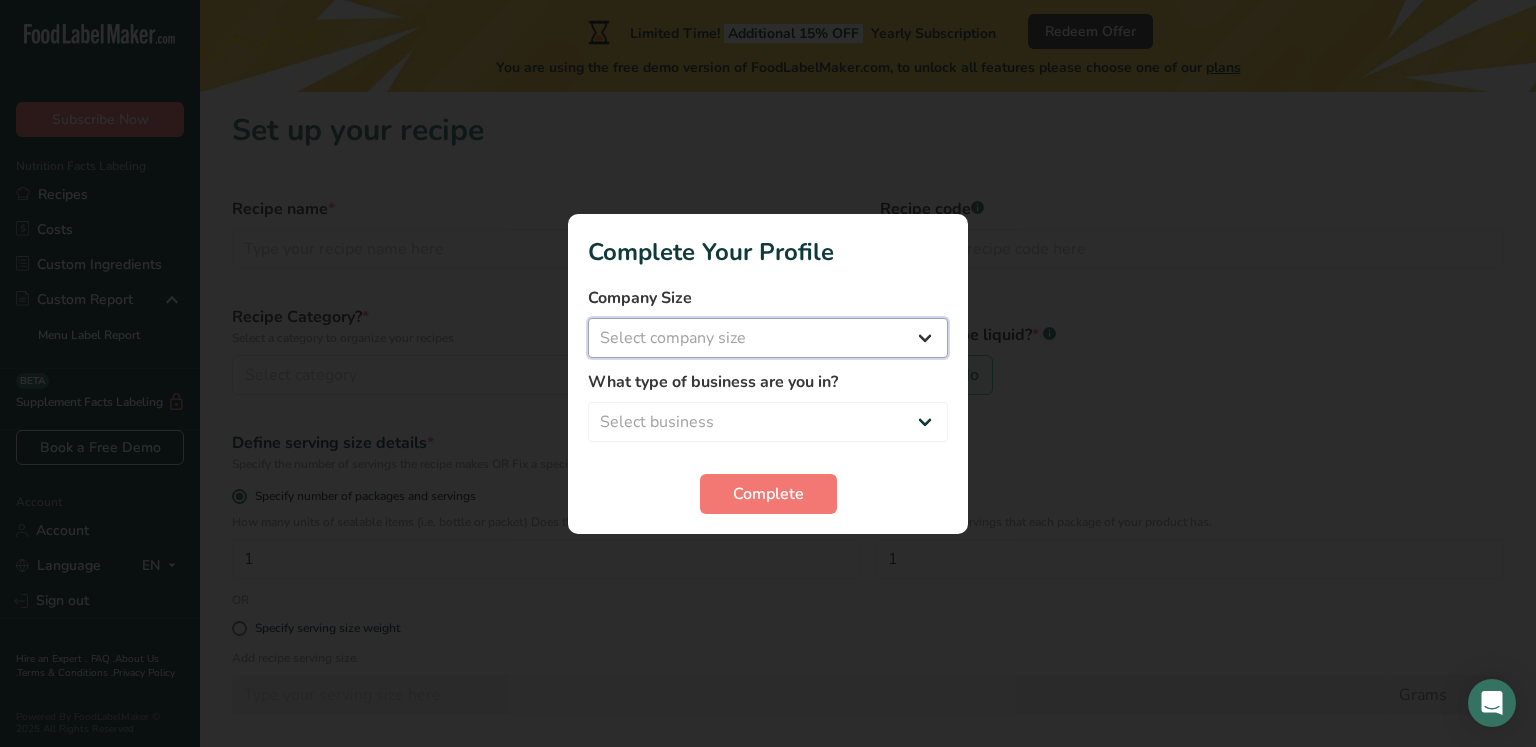 select on "2" 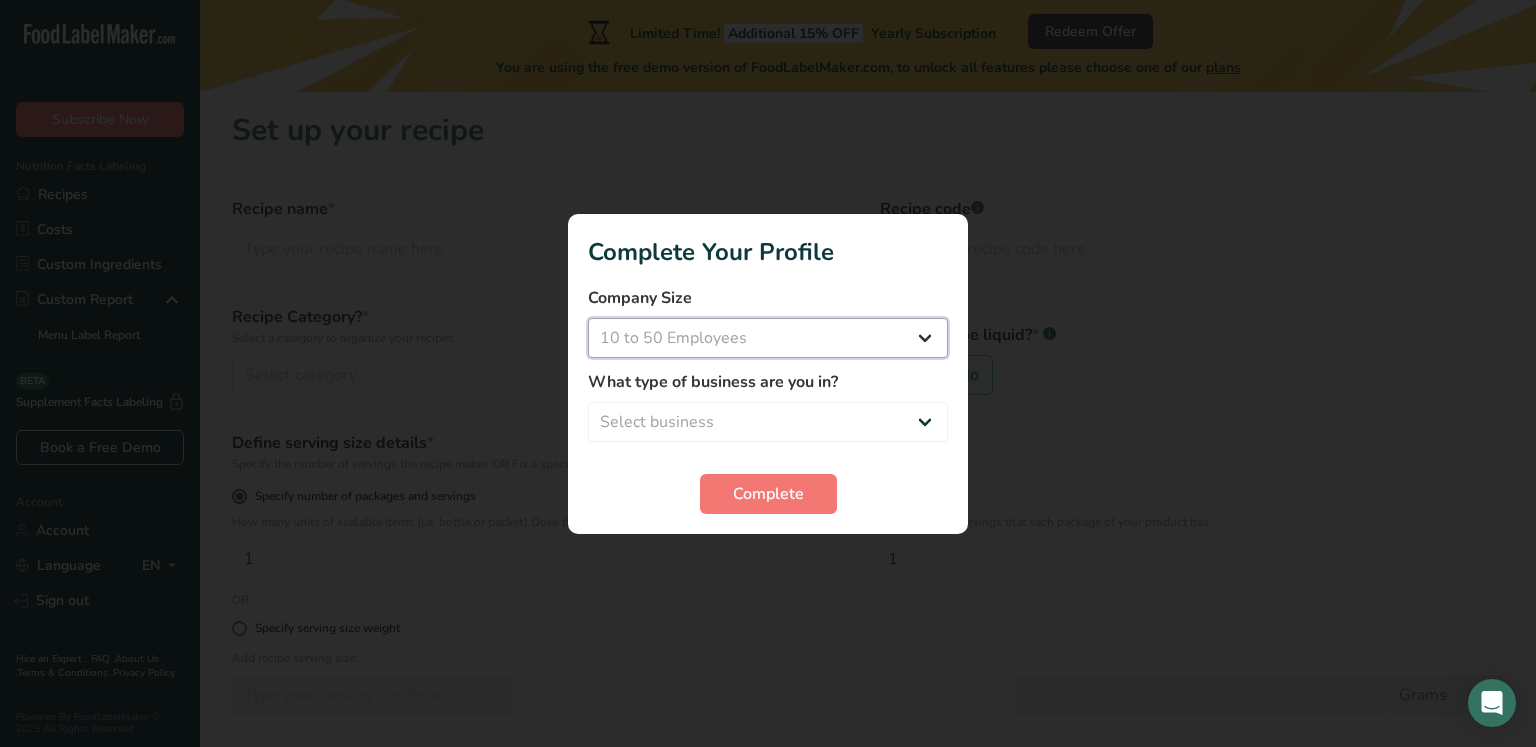 click on "Select company size
Fewer than 10 Employees
10 to 50 Employees
51 to 500 Employees
Over 500 Employees" at bounding box center [768, 338] 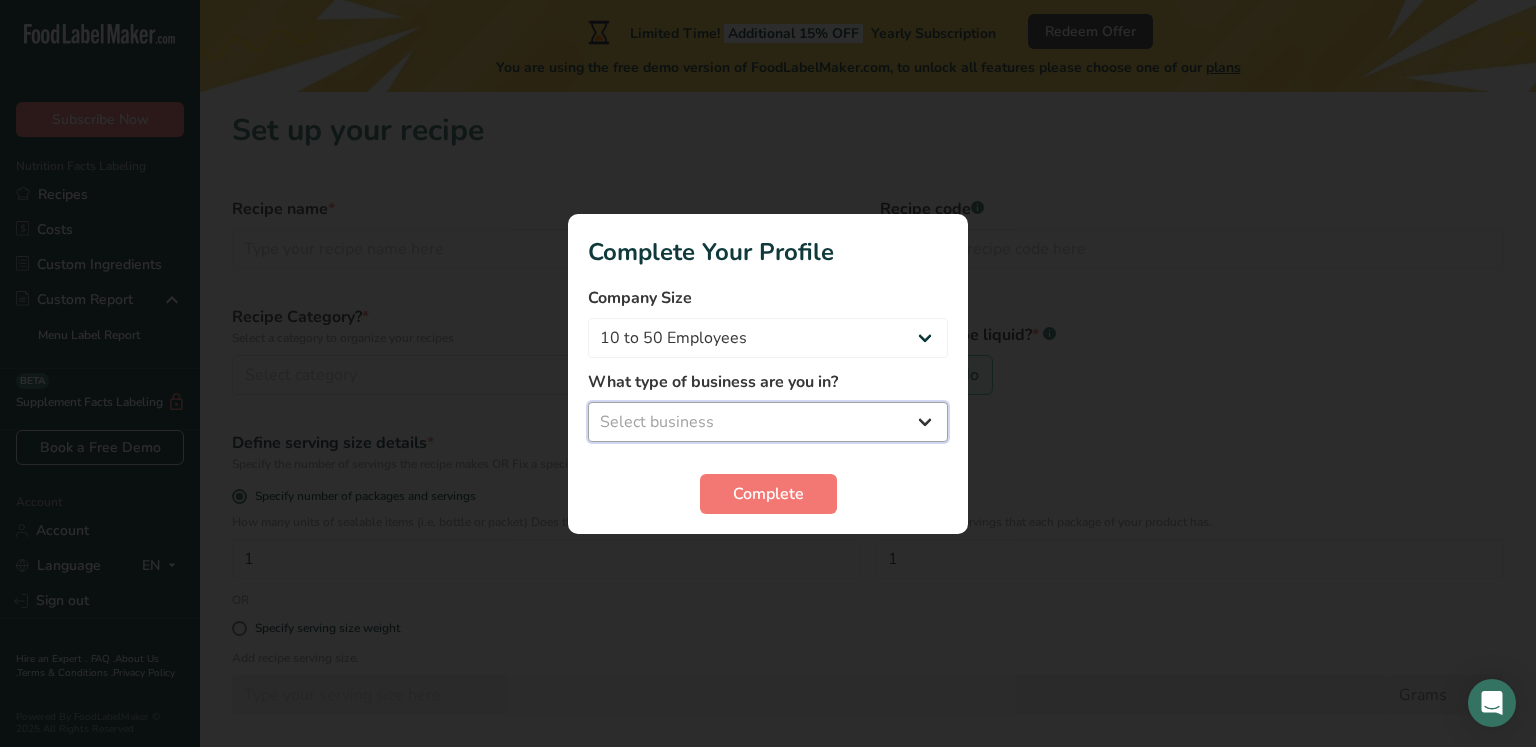 click on "Select business
Packaged Food Manufacturer
Restaurant & Cafe
Bakery
Meal Plans & Catering Company
Nutritionist
Food Blogger
Personal Trainer
Other" at bounding box center [768, 422] 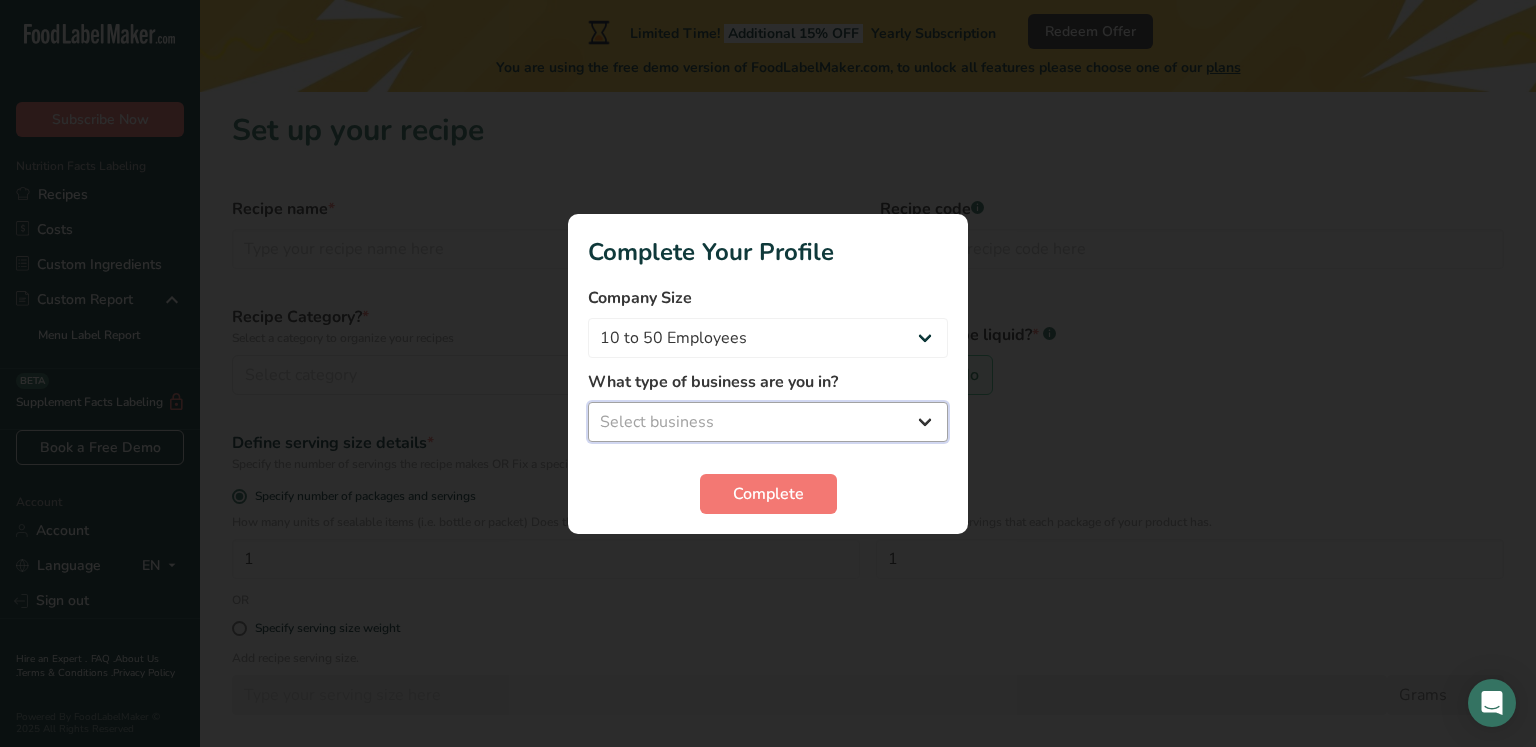 select on "1" 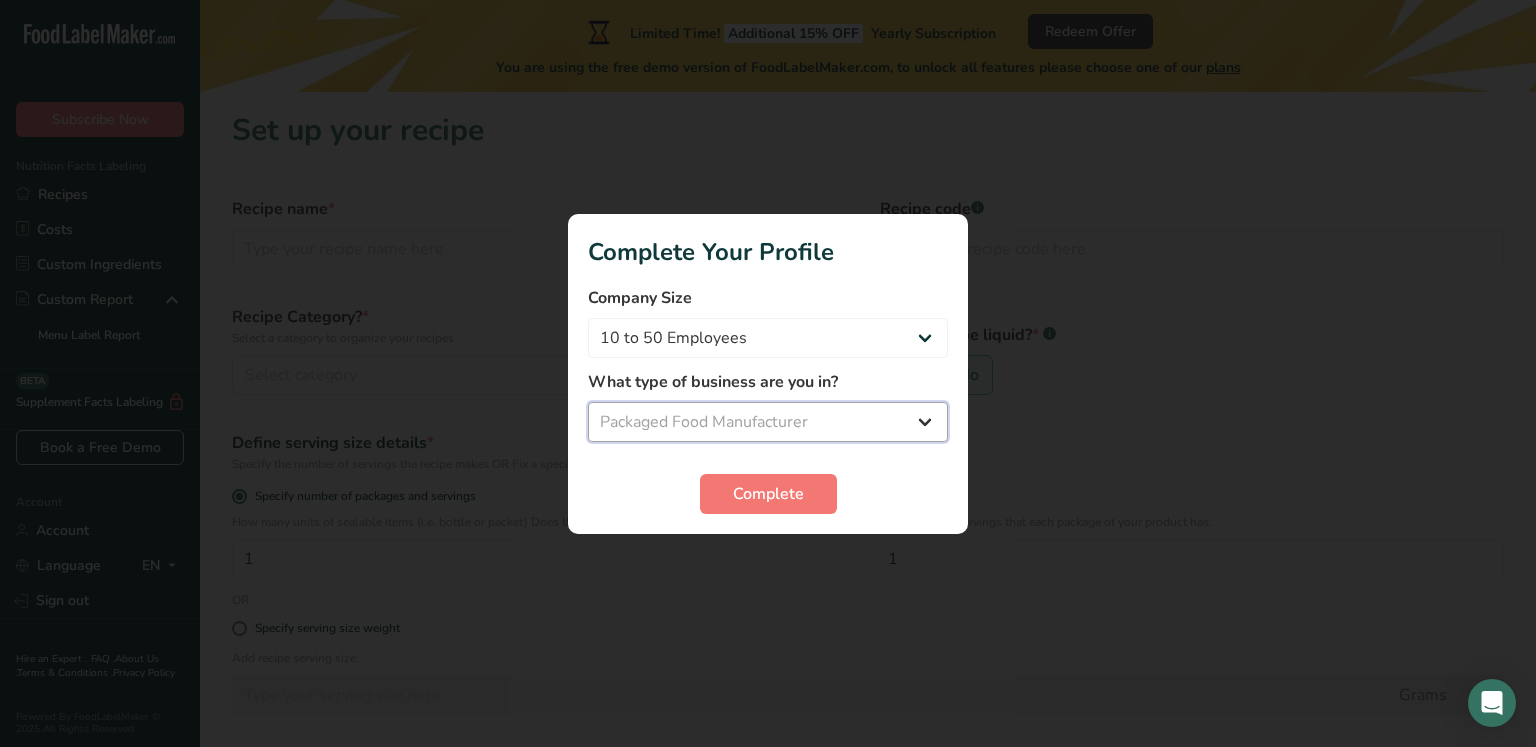 click on "Select business
Packaged Food Manufacturer
Restaurant & Cafe
Bakery
Meal Plans & Catering Company
Nutritionist
Food Blogger
Personal Trainer
Other" at bounding box center [768, 422] 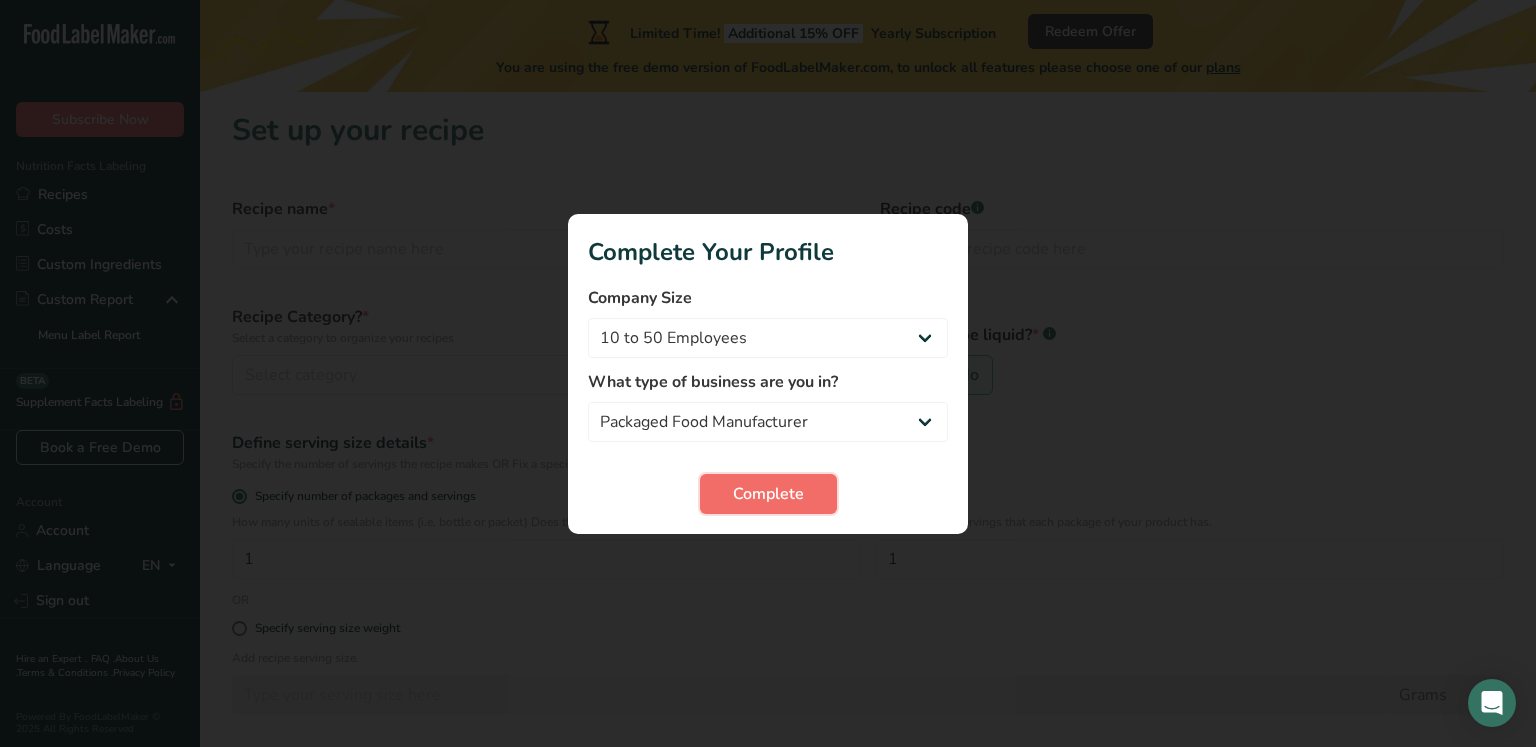 click on "Complete" at bounding box center [768, 494] 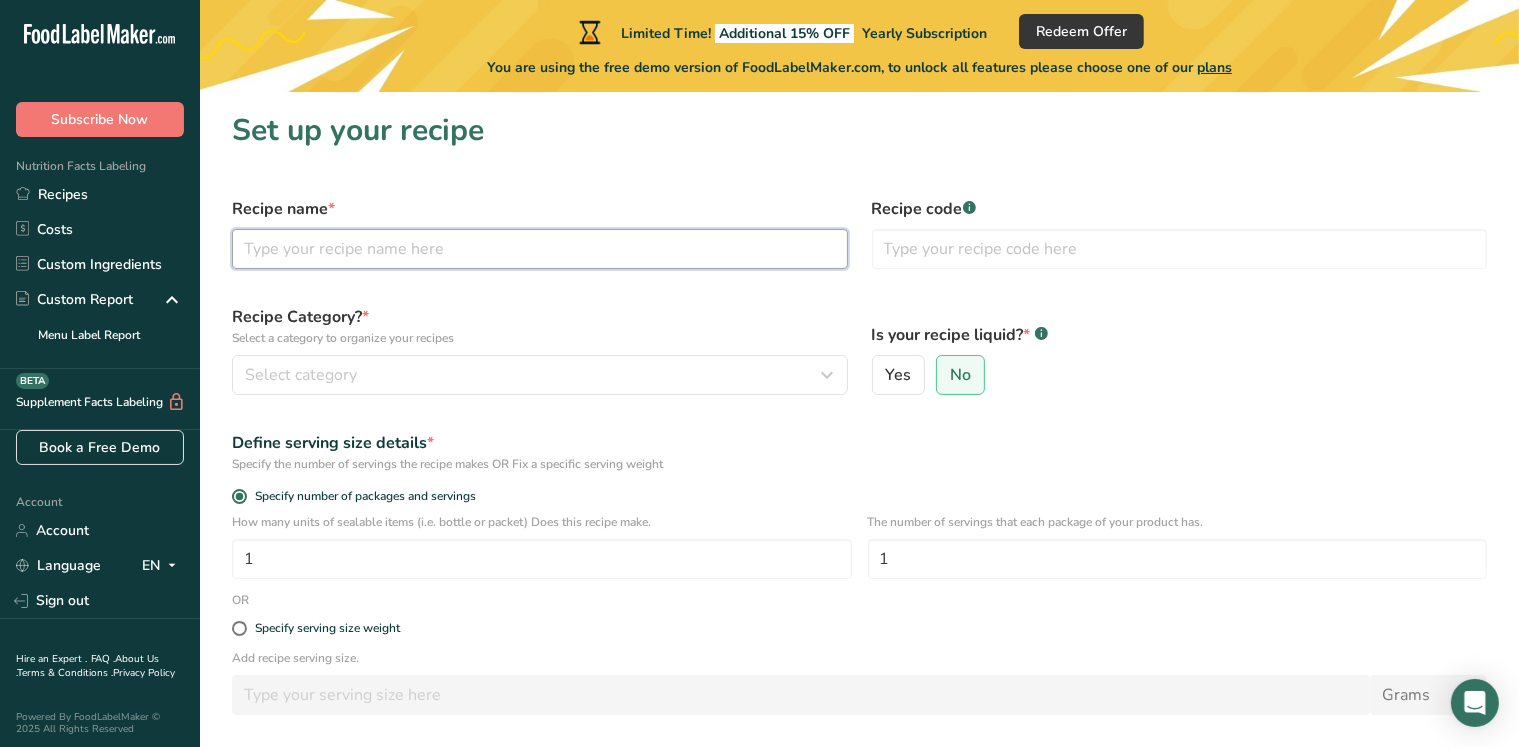 click at bounding box center [540, 249] 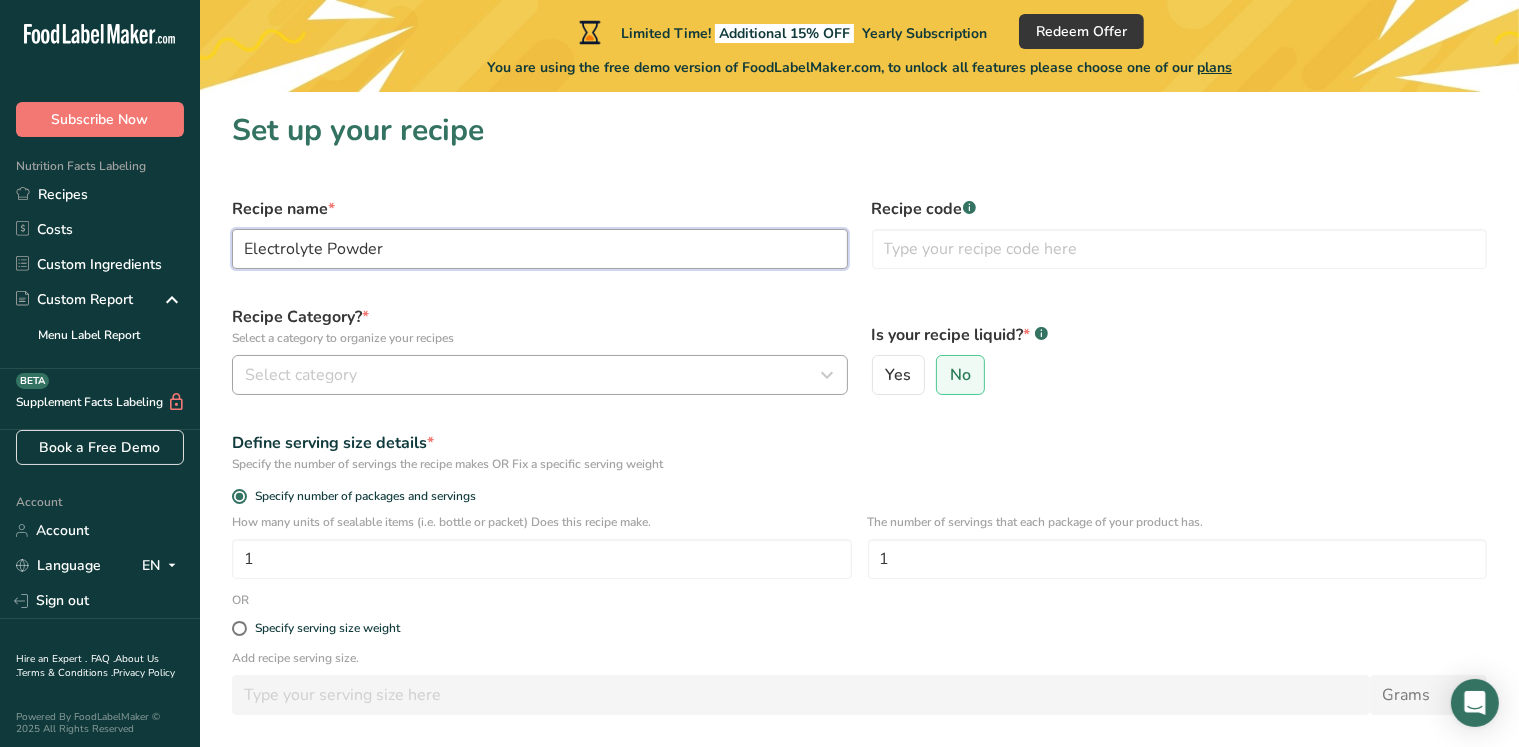 type on "Electrolyte Powder" 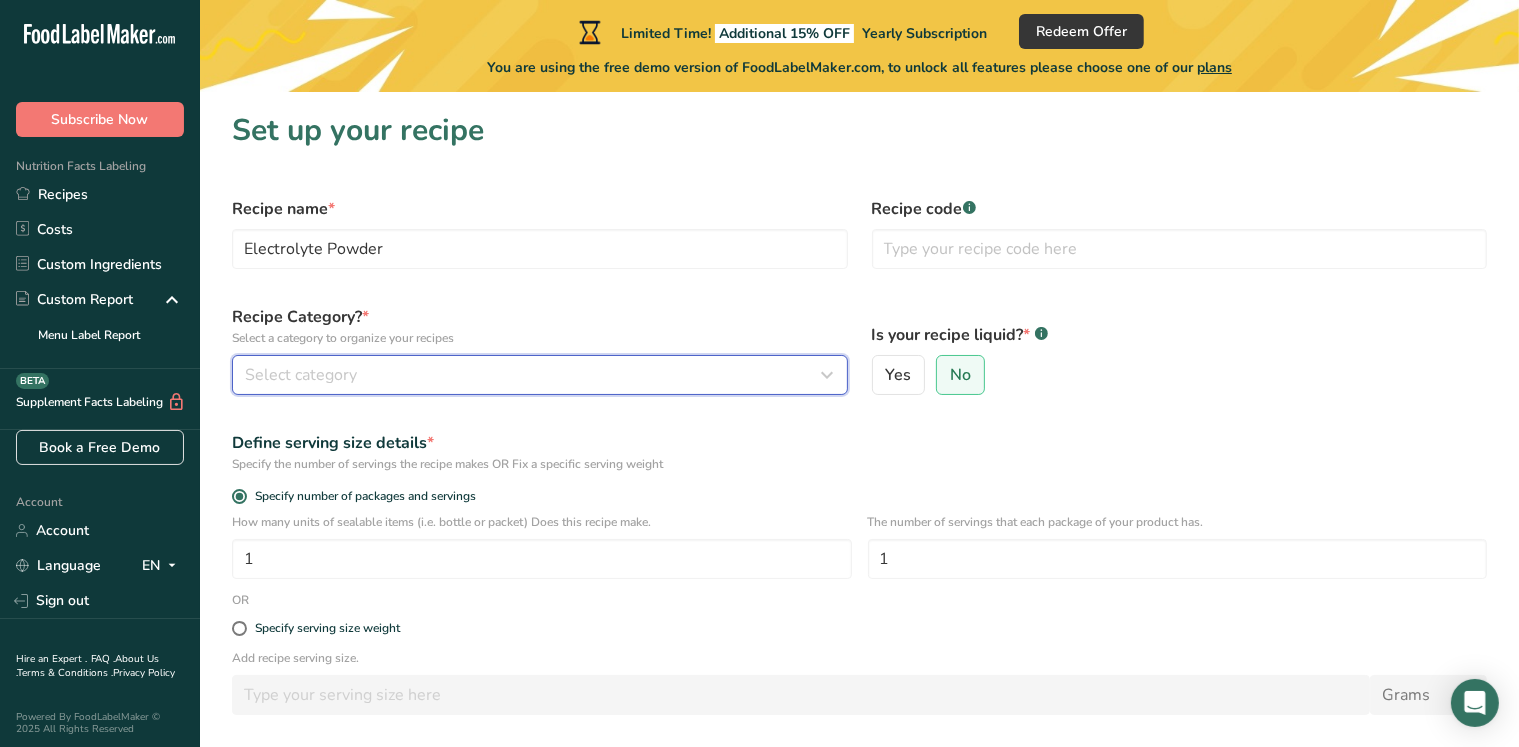 click on "Select category" at bounding box center [534, 375] 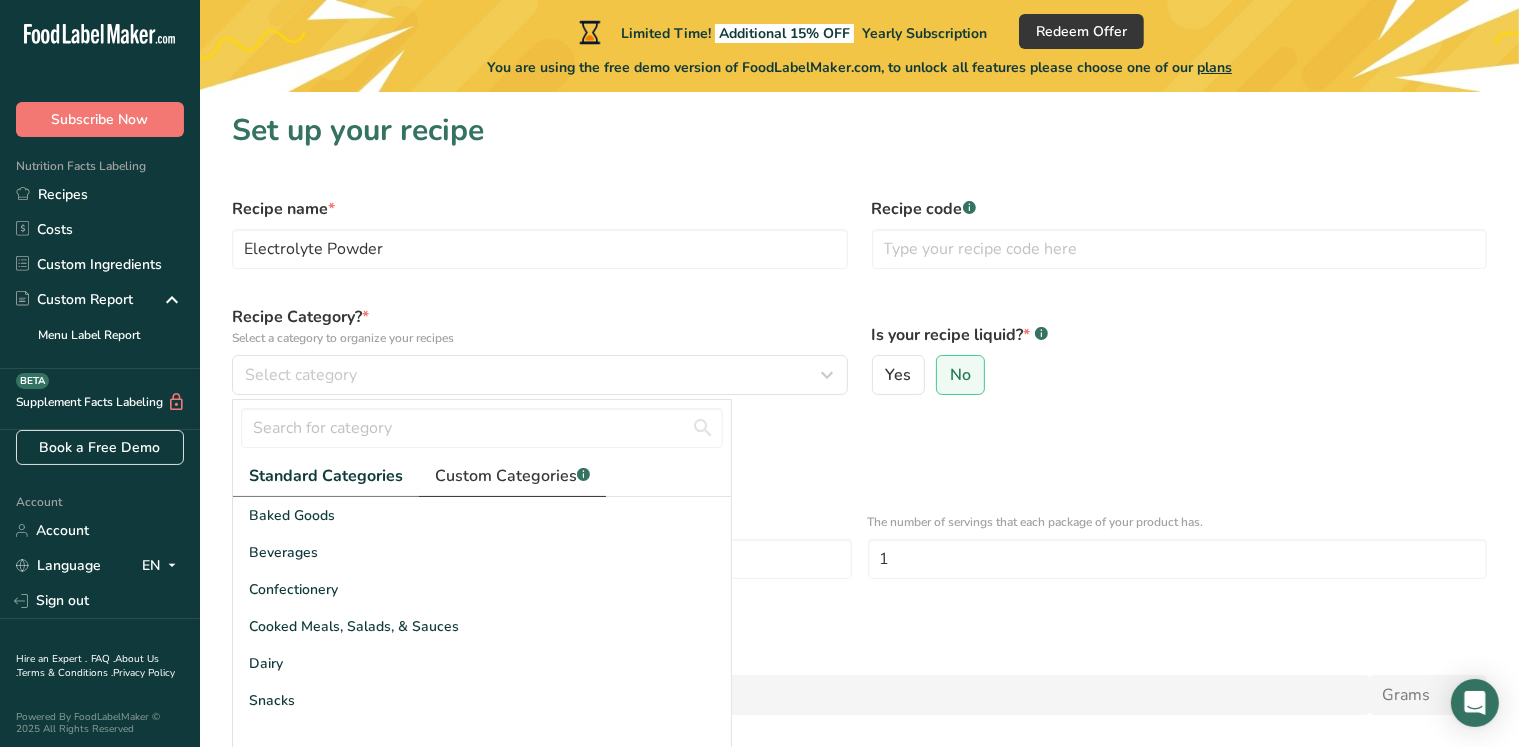 click on "Custom Categories
.a-a{fill:#347362;}.b-a{fill:#fff;}" at bounding box center (512, 476) 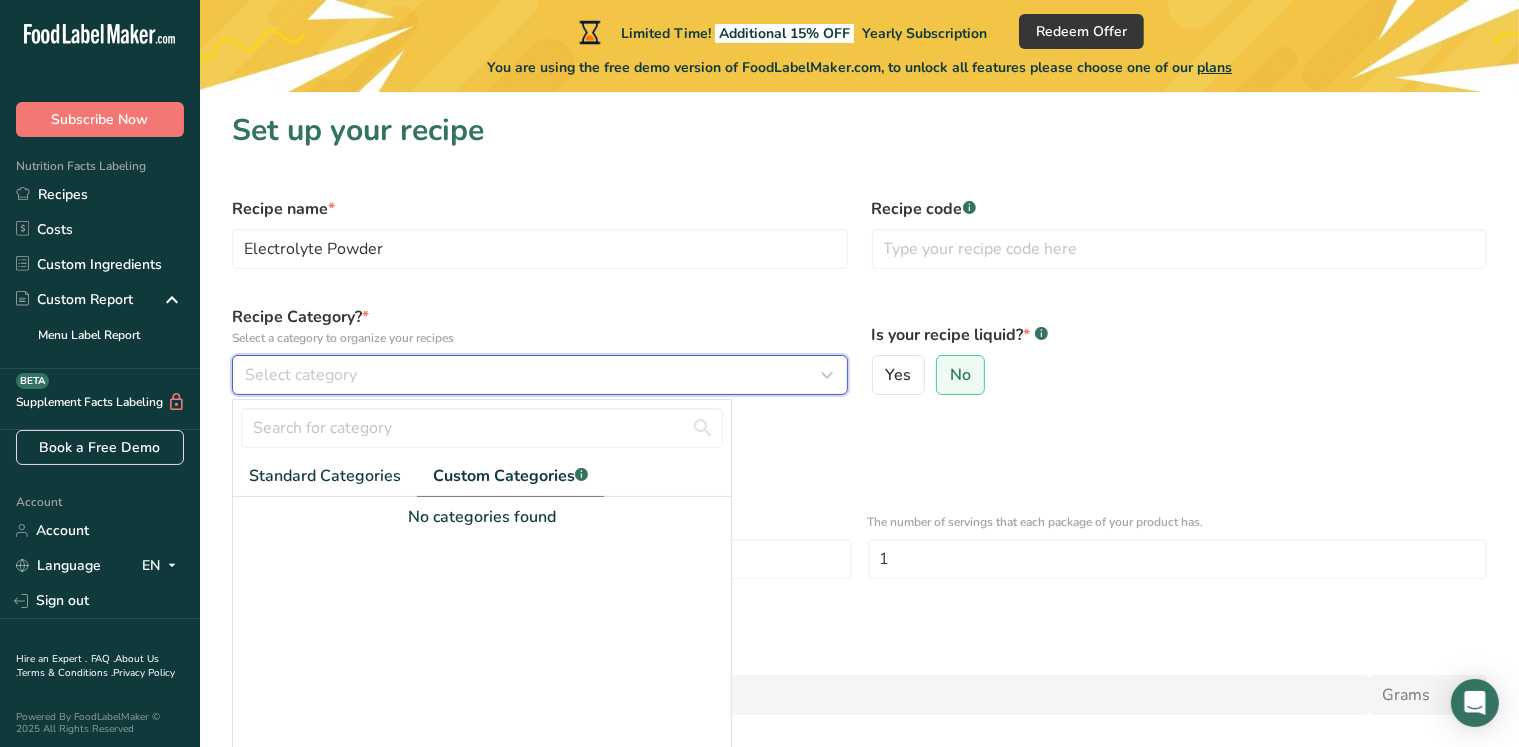 click on "Select category" at bounding box center [534, 375] 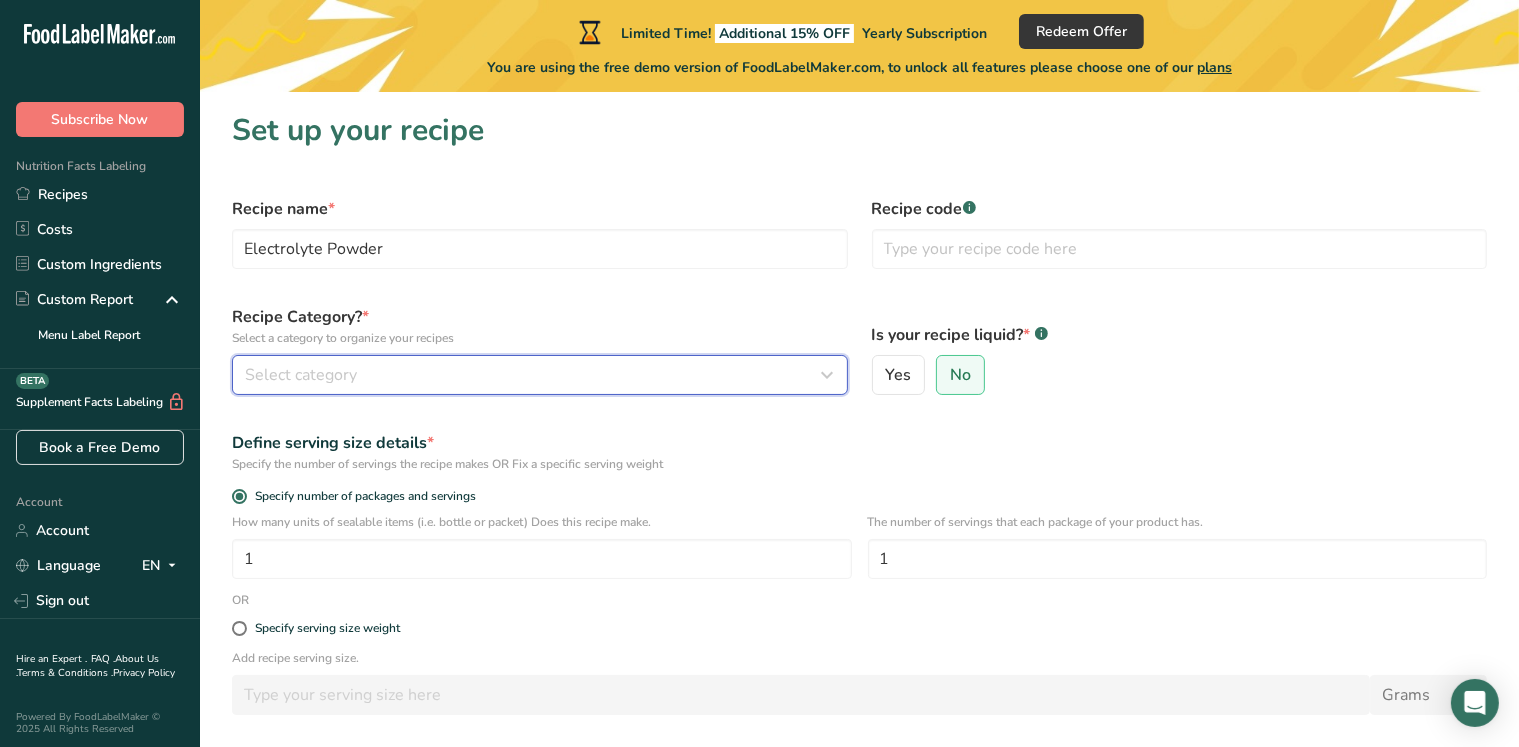 click on "Select category" at bounding box center (534, 375) 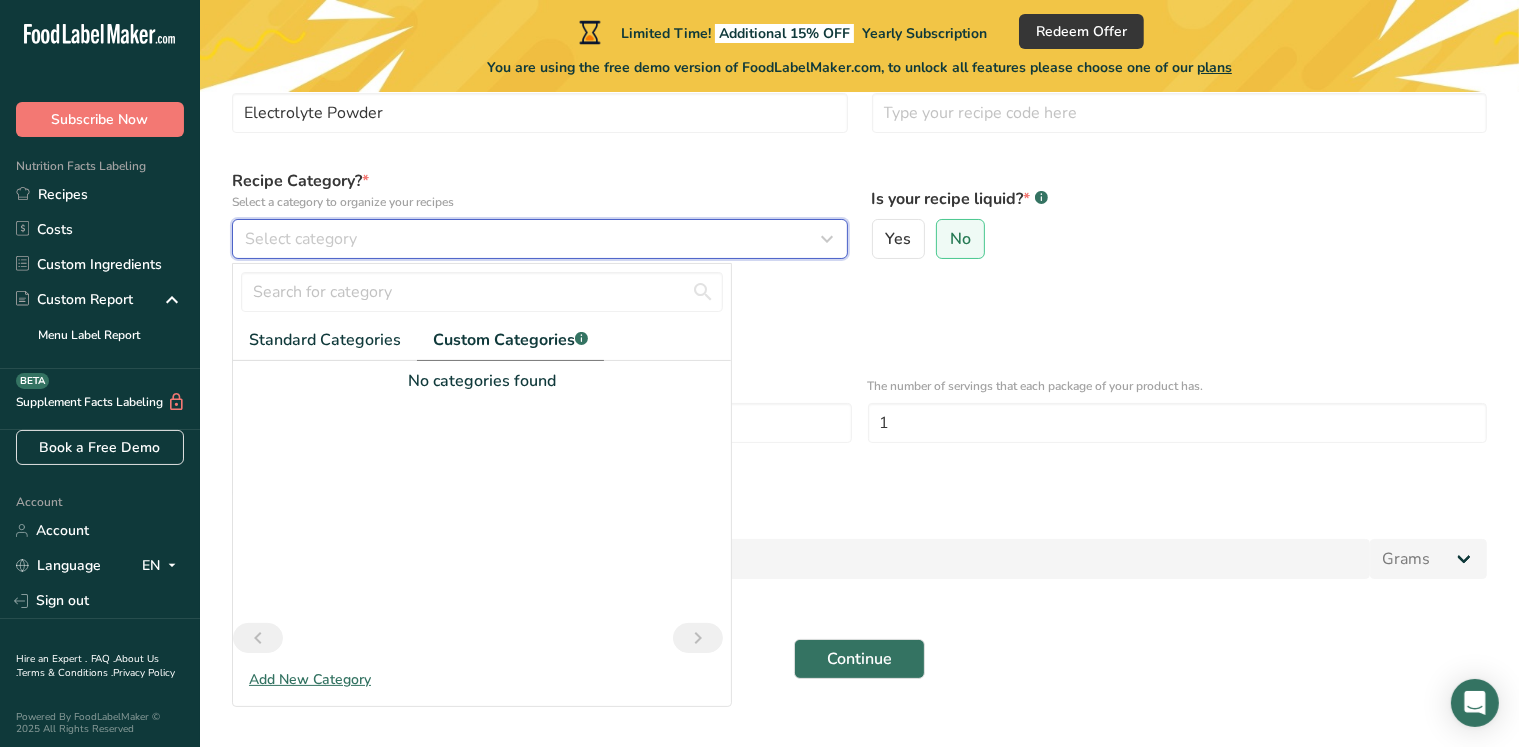 scroll, scrollTop: 148, scrollLeft: 0, axis: vertical 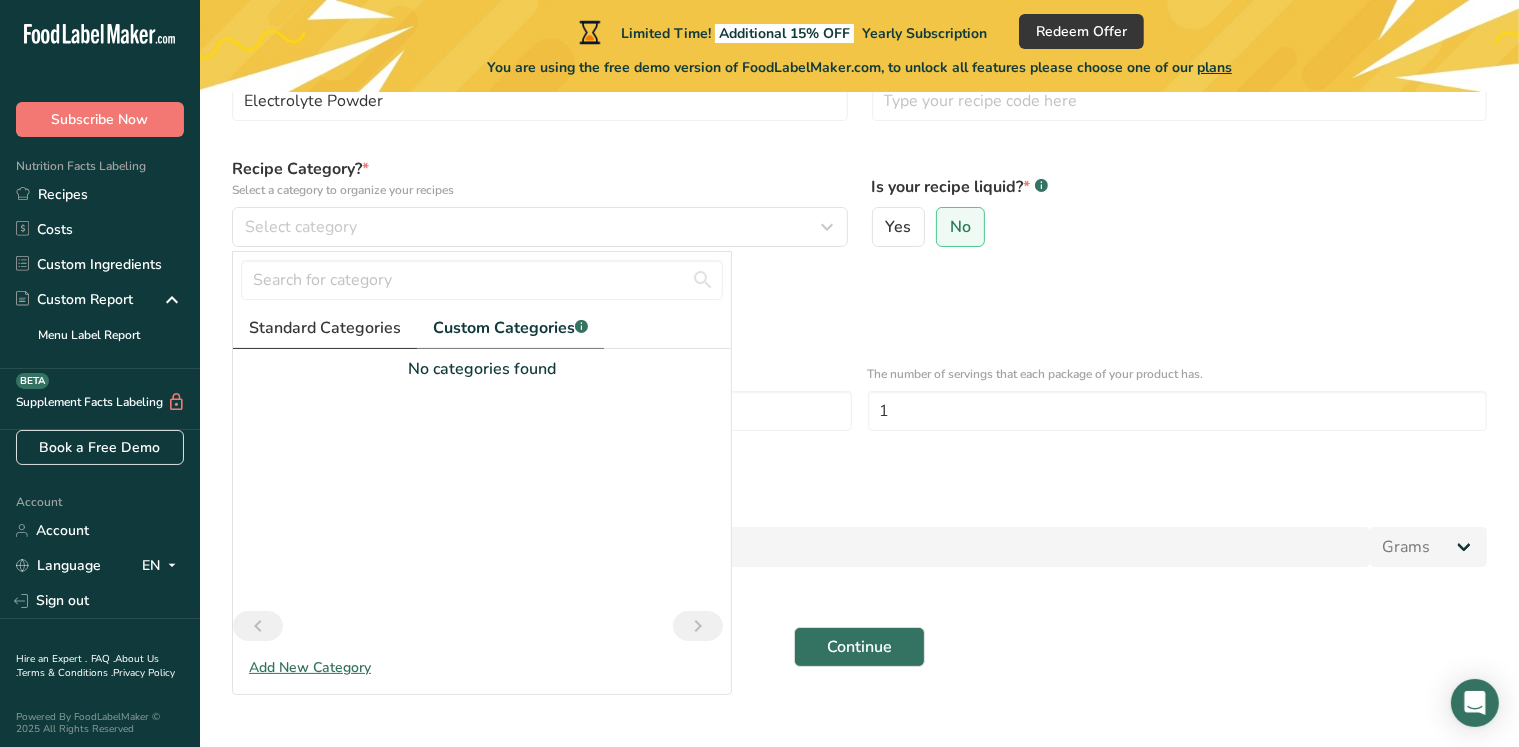 click on "Standard Categories" at bounding box center [325, 328] 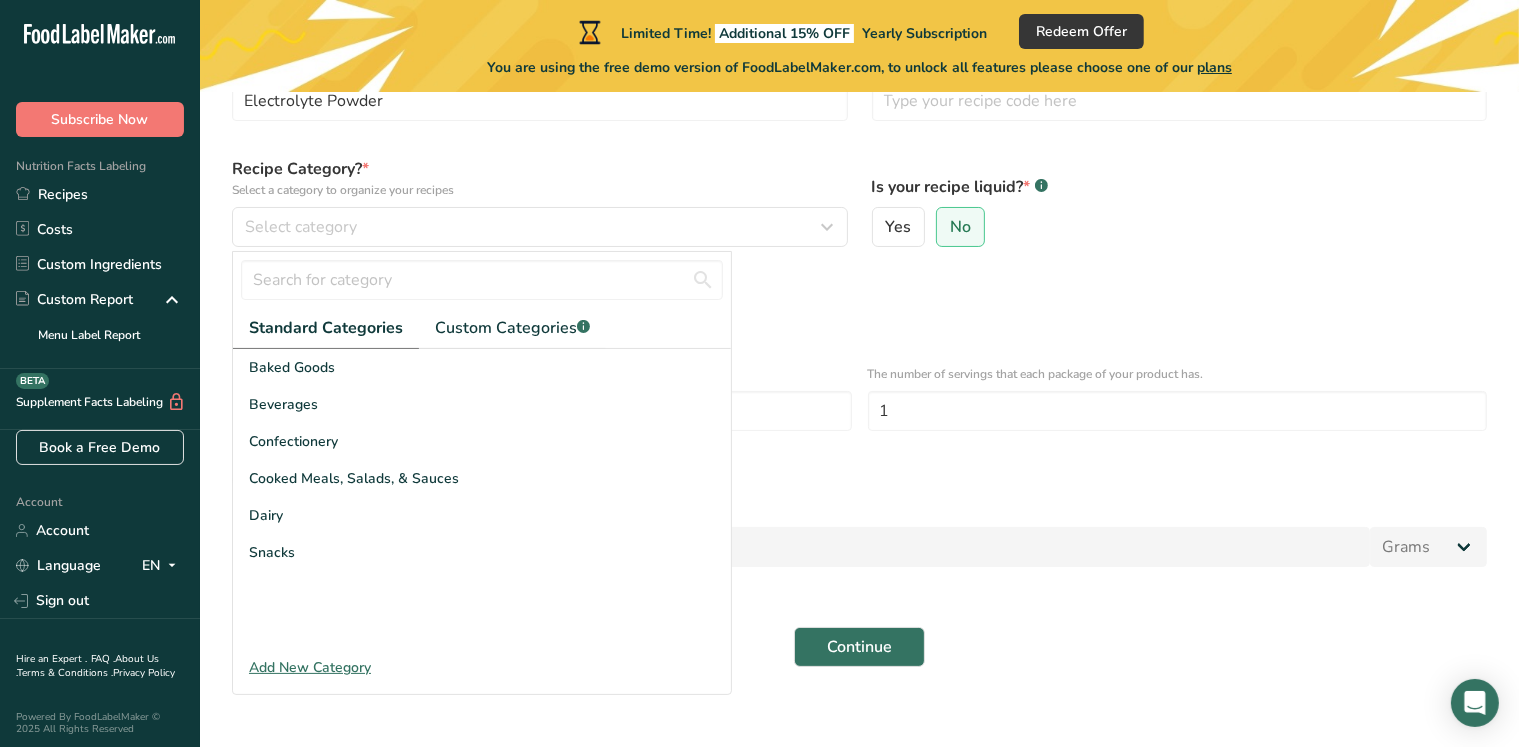 click on "Add New Category" at bounding box center (482, 667) 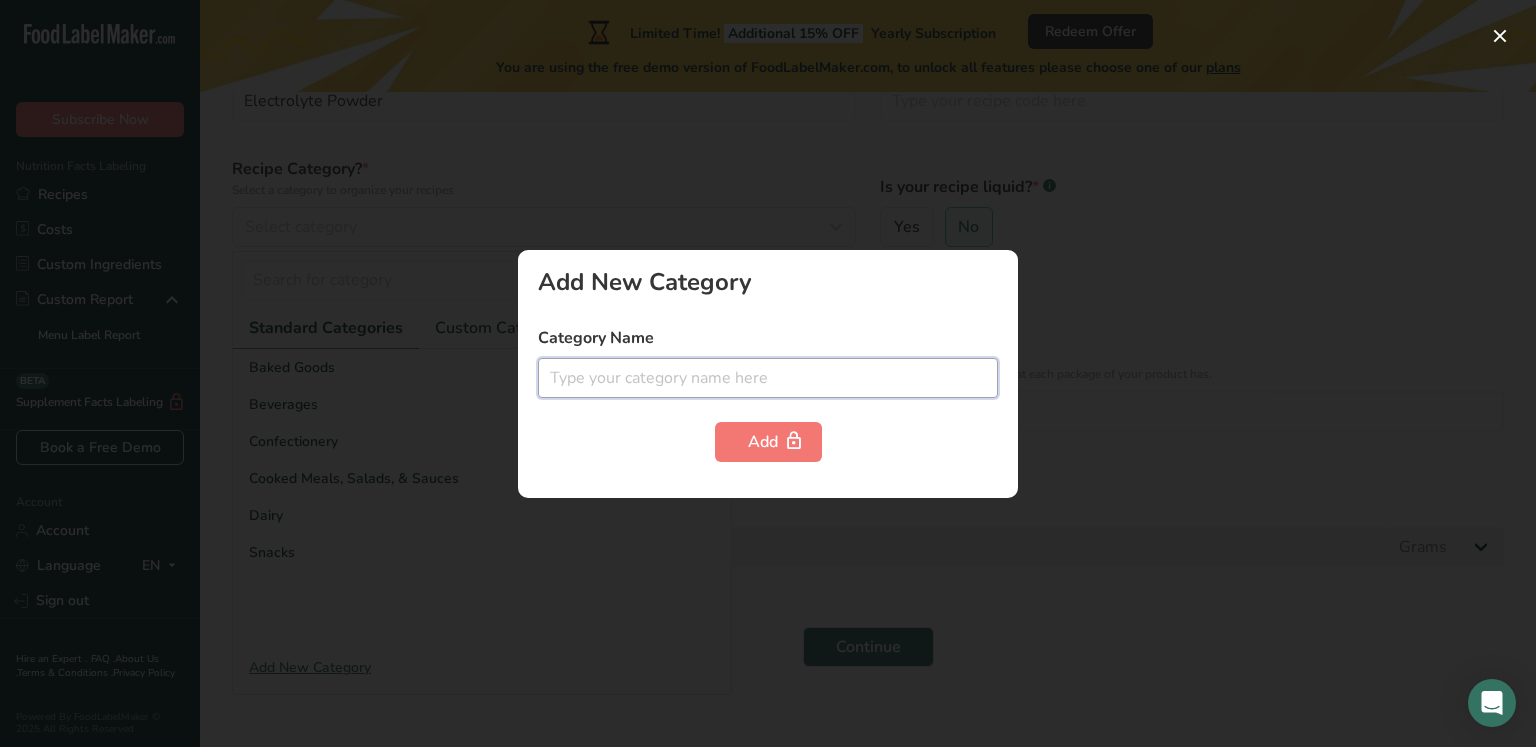 click at bounding box center [768, 378] 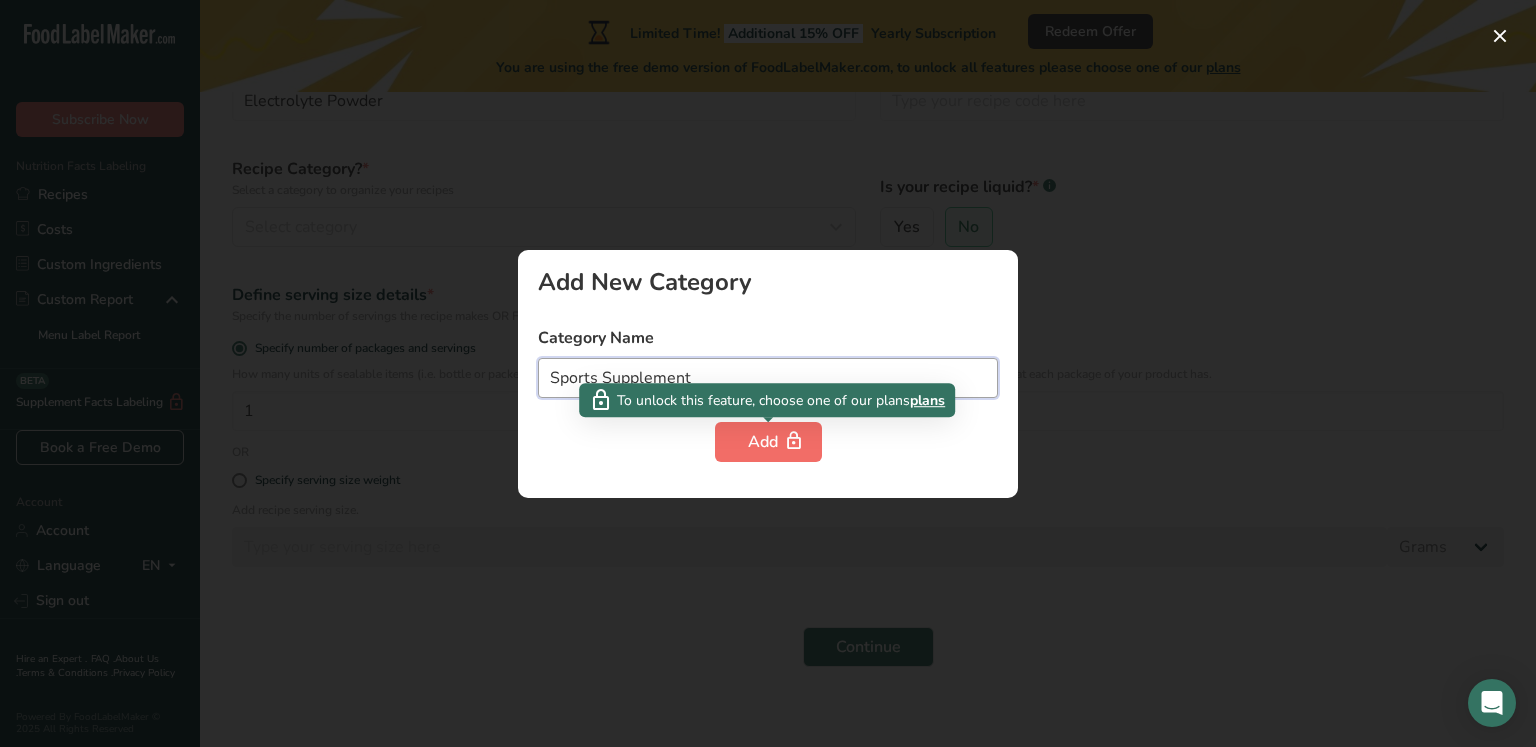 type on "Sports Supplement" 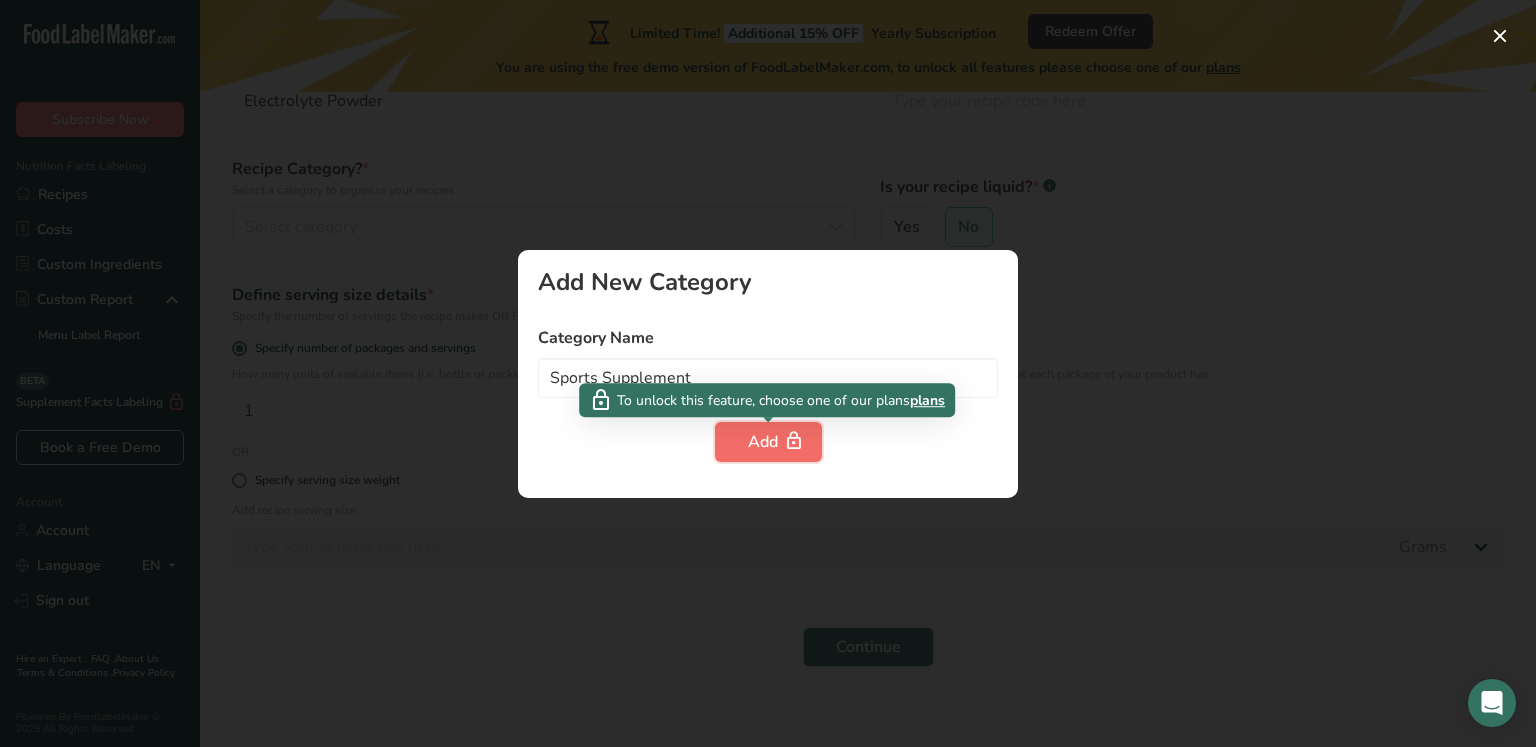 click on "Add" at bounding box center [768, 442] 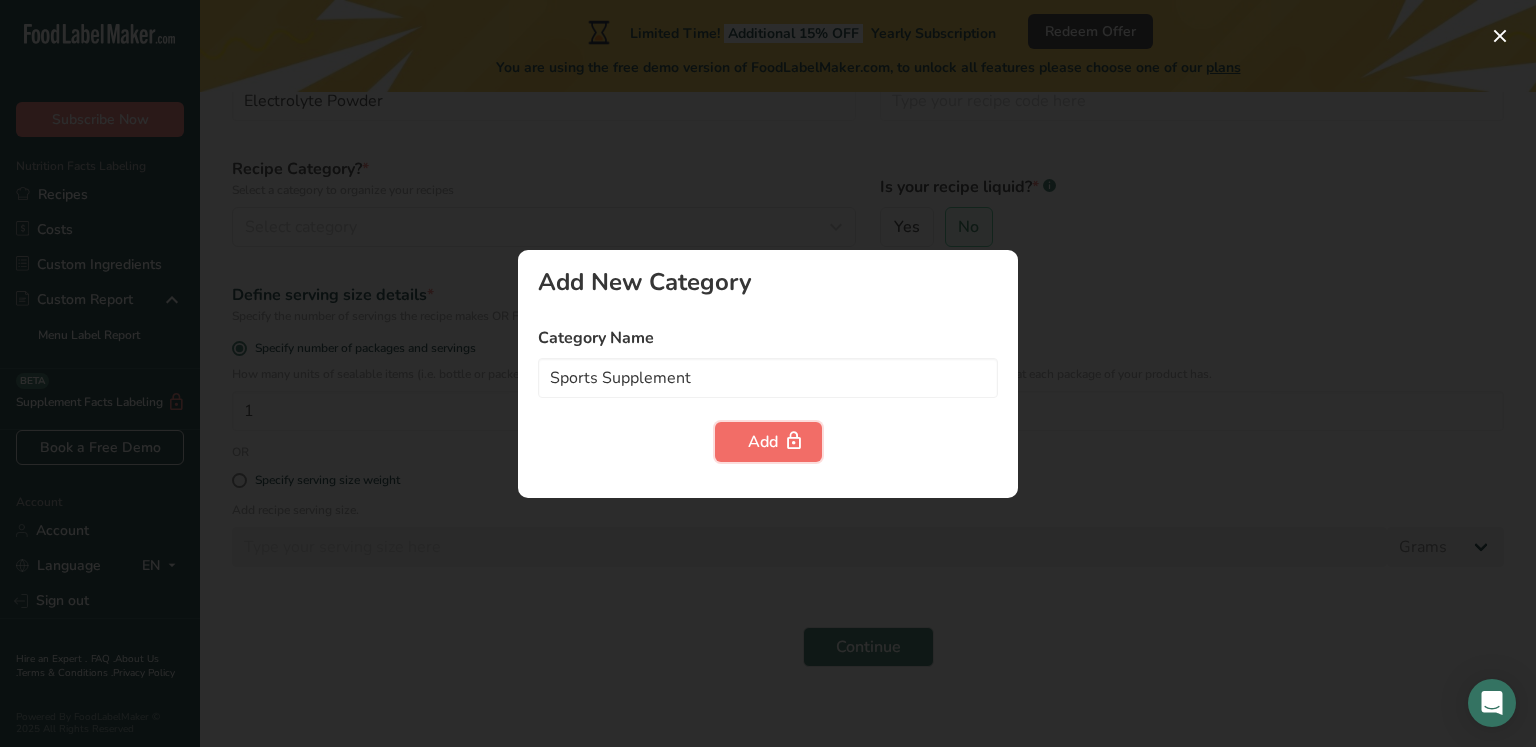 click on "Add" at bounding box center (768, 442) 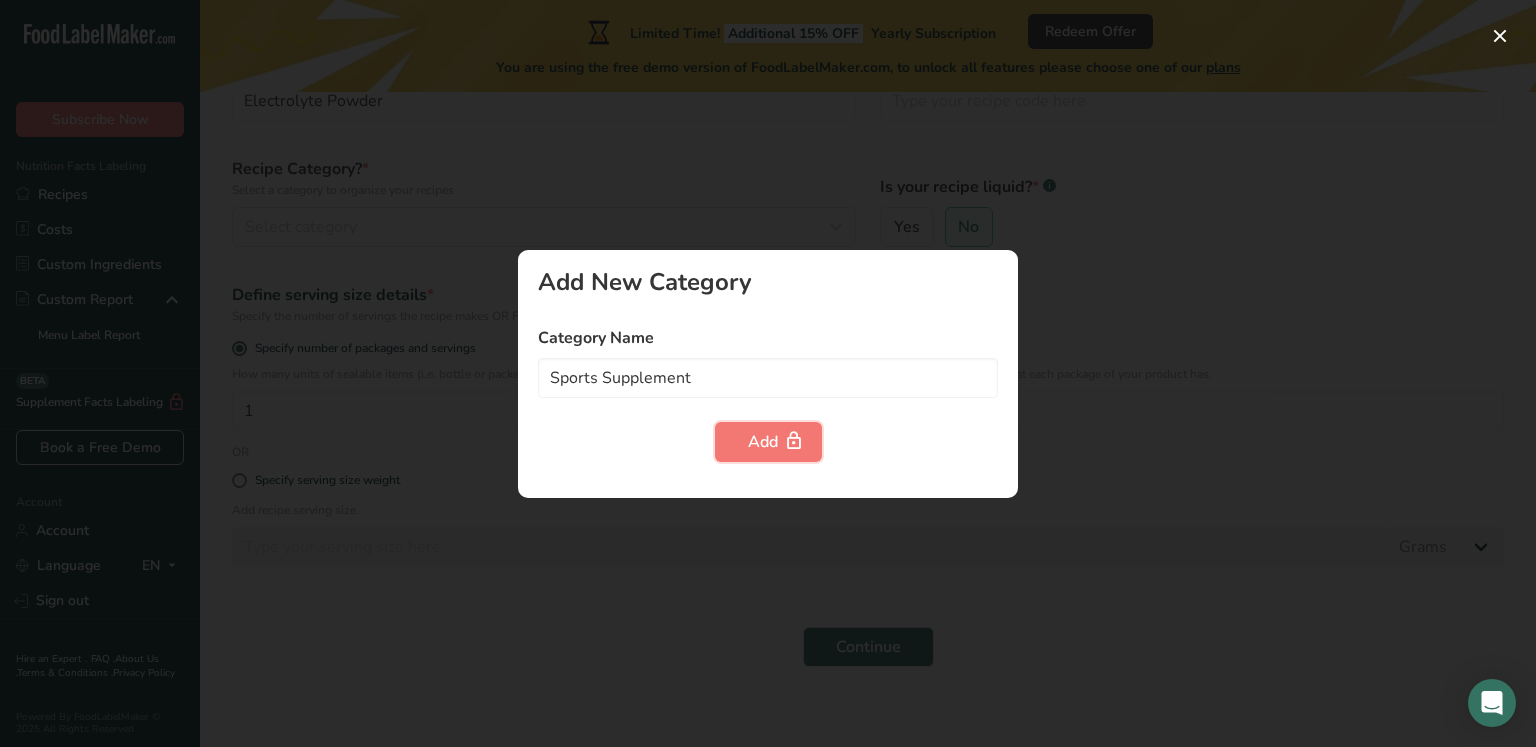 type 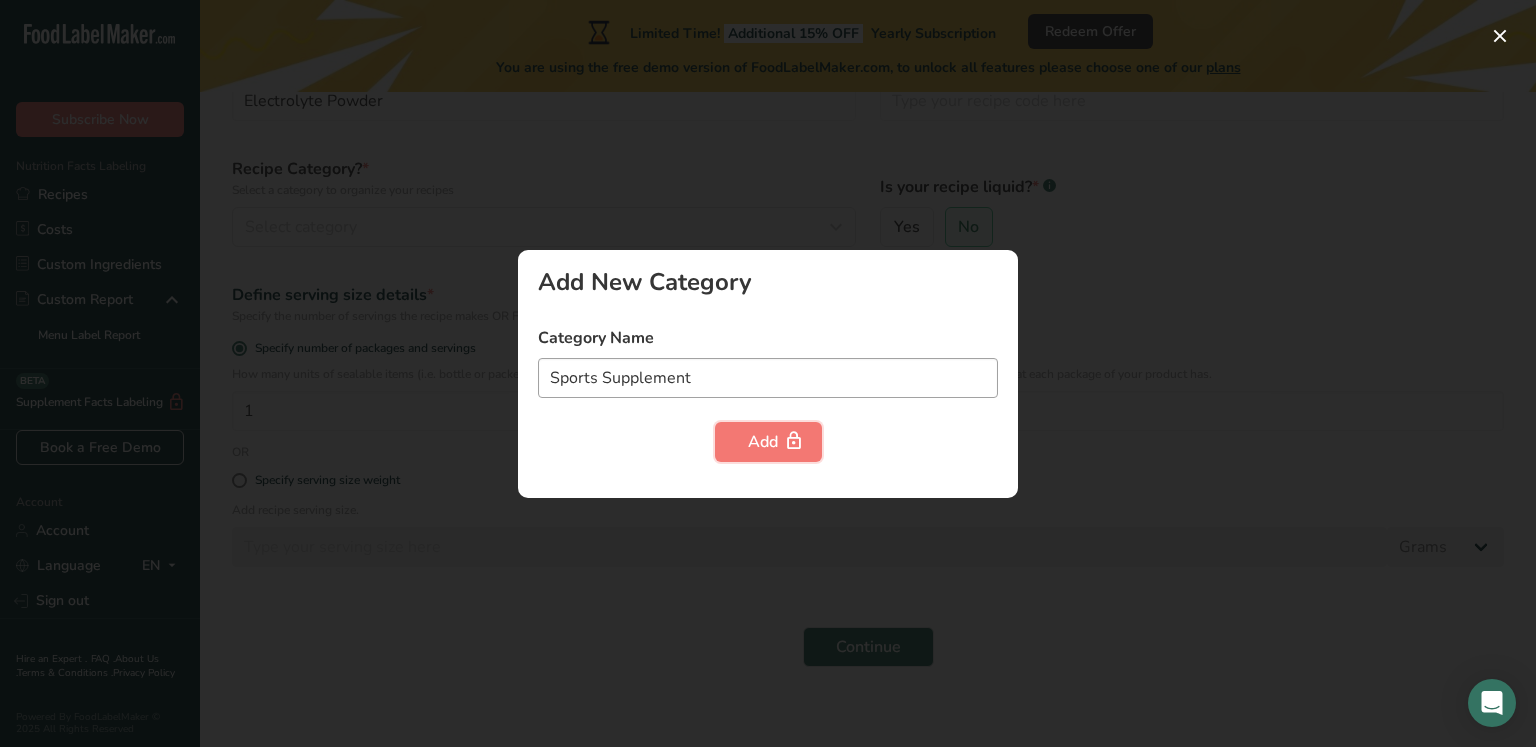 type 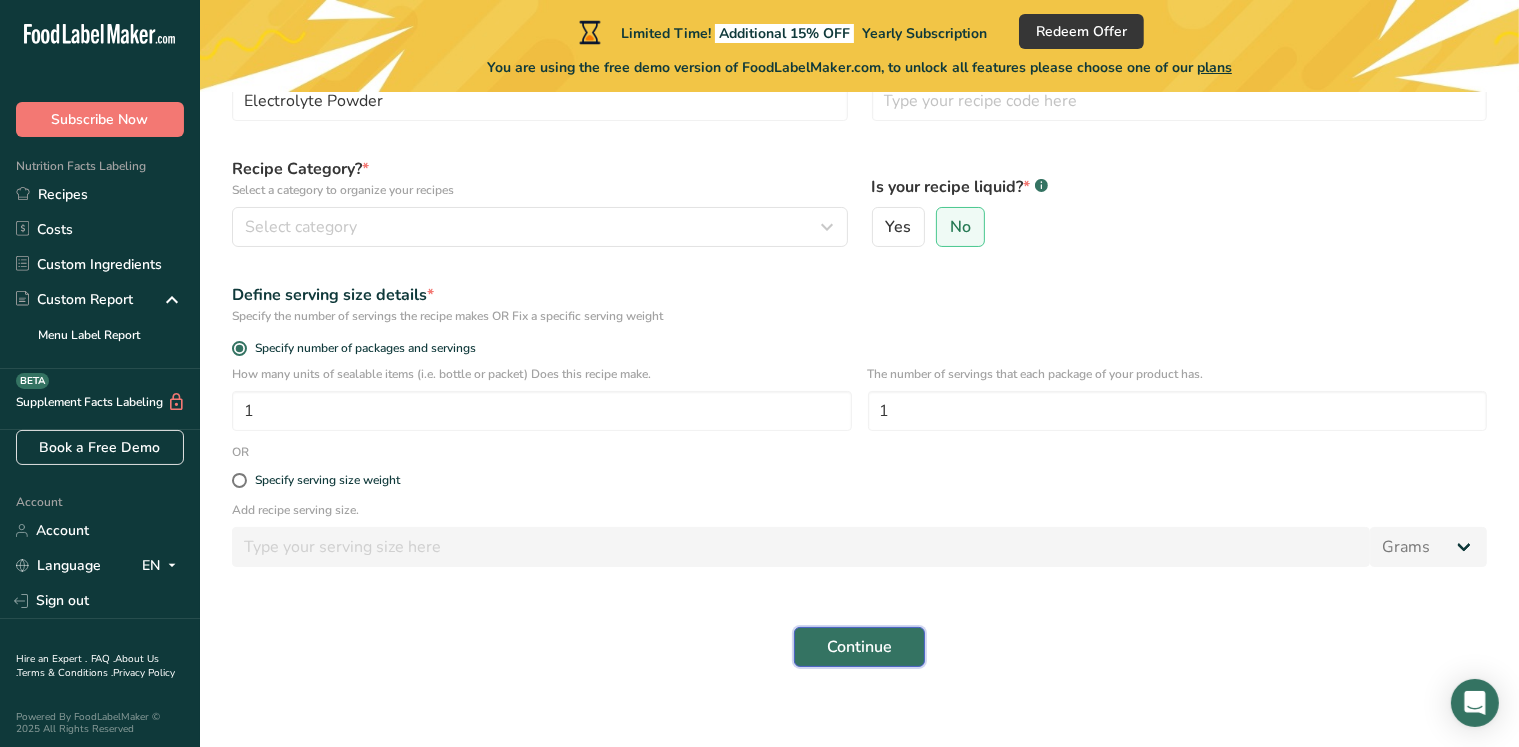click on "Continue" at bounding box center [859, 647] 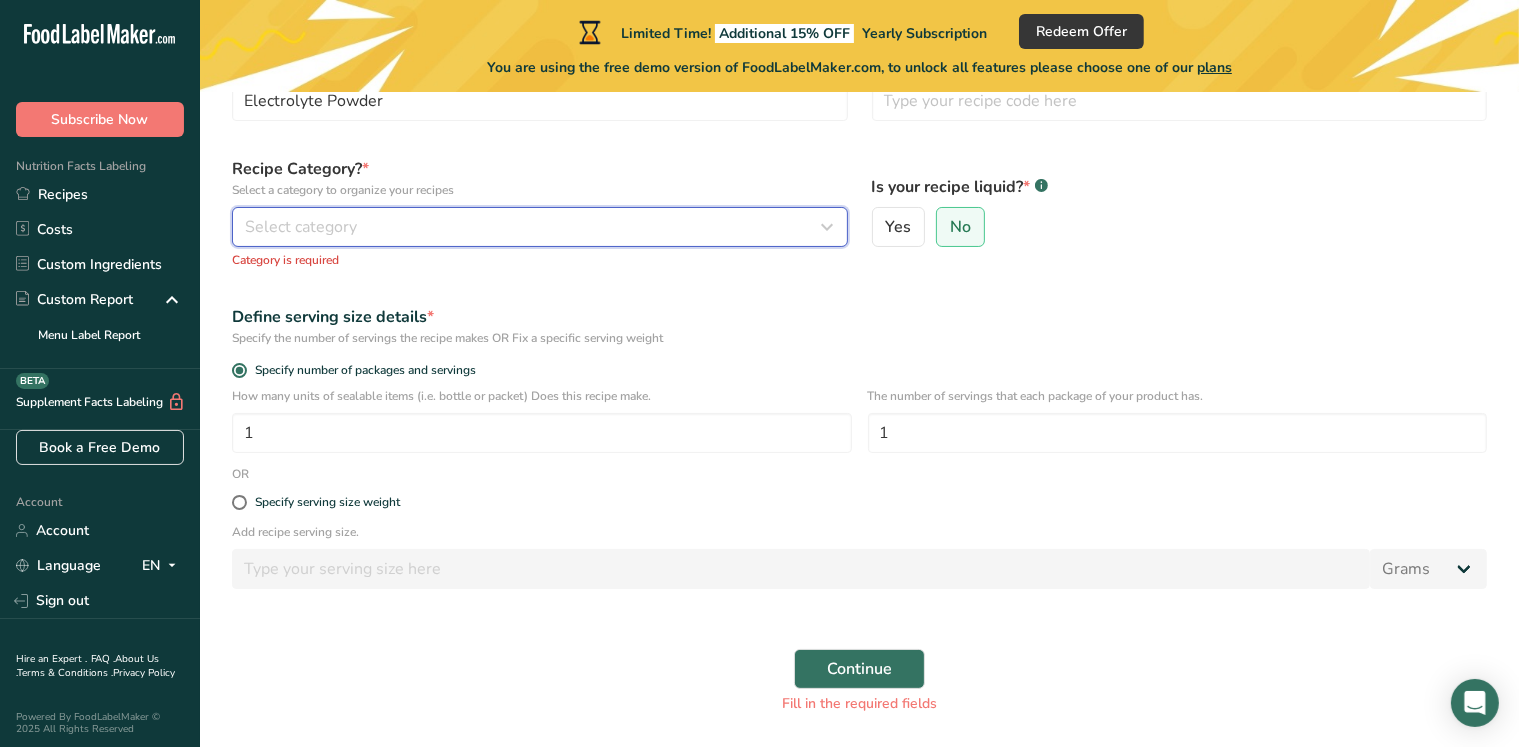 click on "Select category" at bounding box center (534, 227) 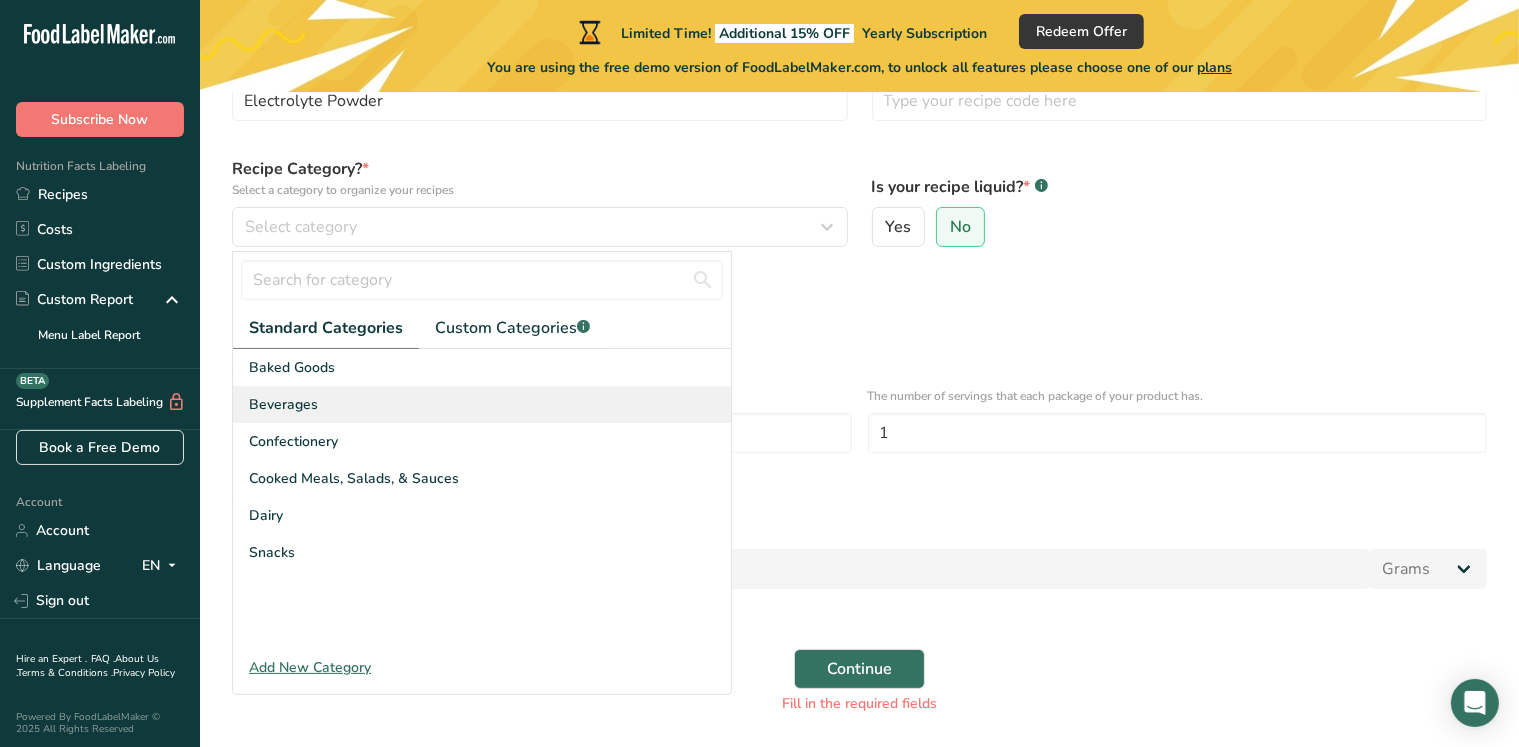 click on "Beverages" at bounding box center [482, 404] 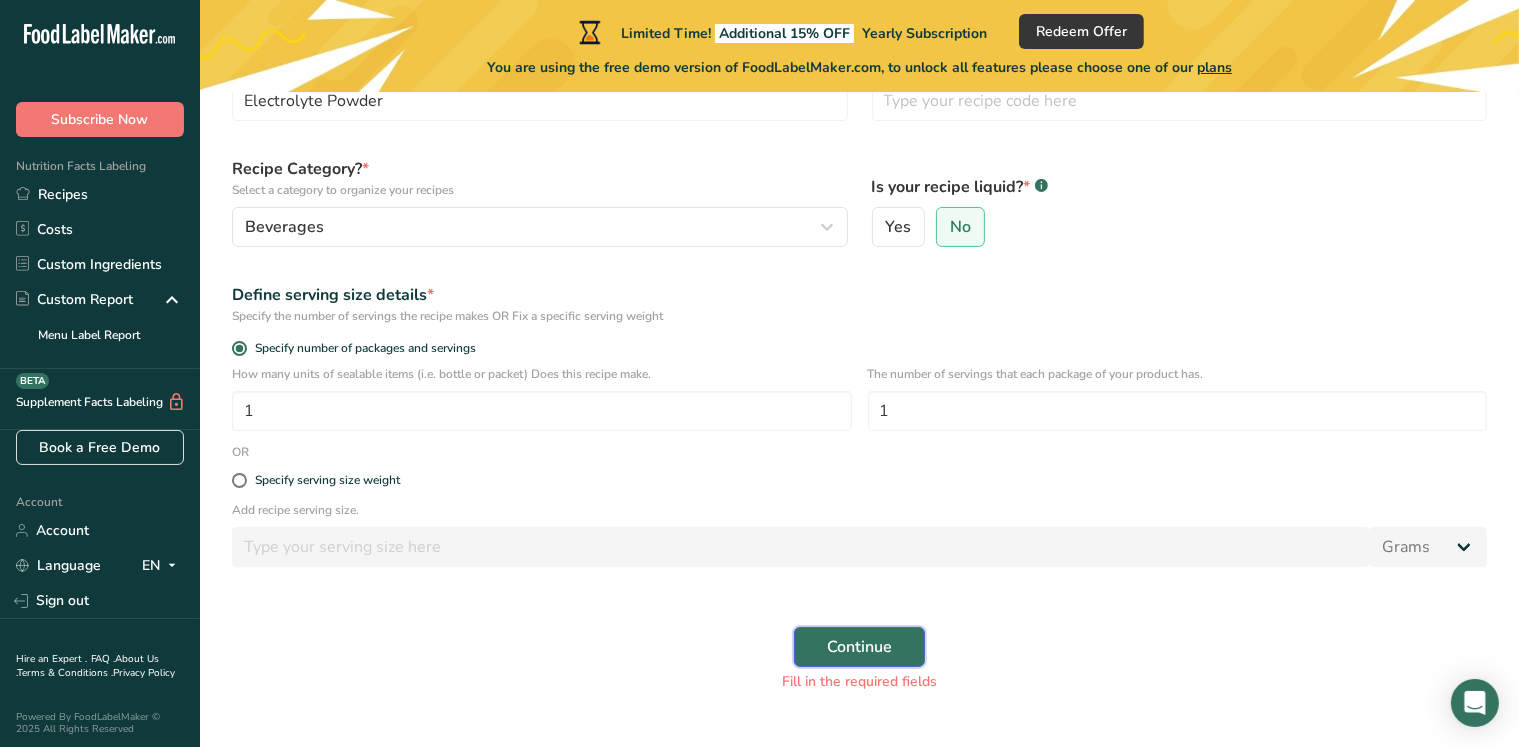 click on "Continue" at bounding box center (859, 647) 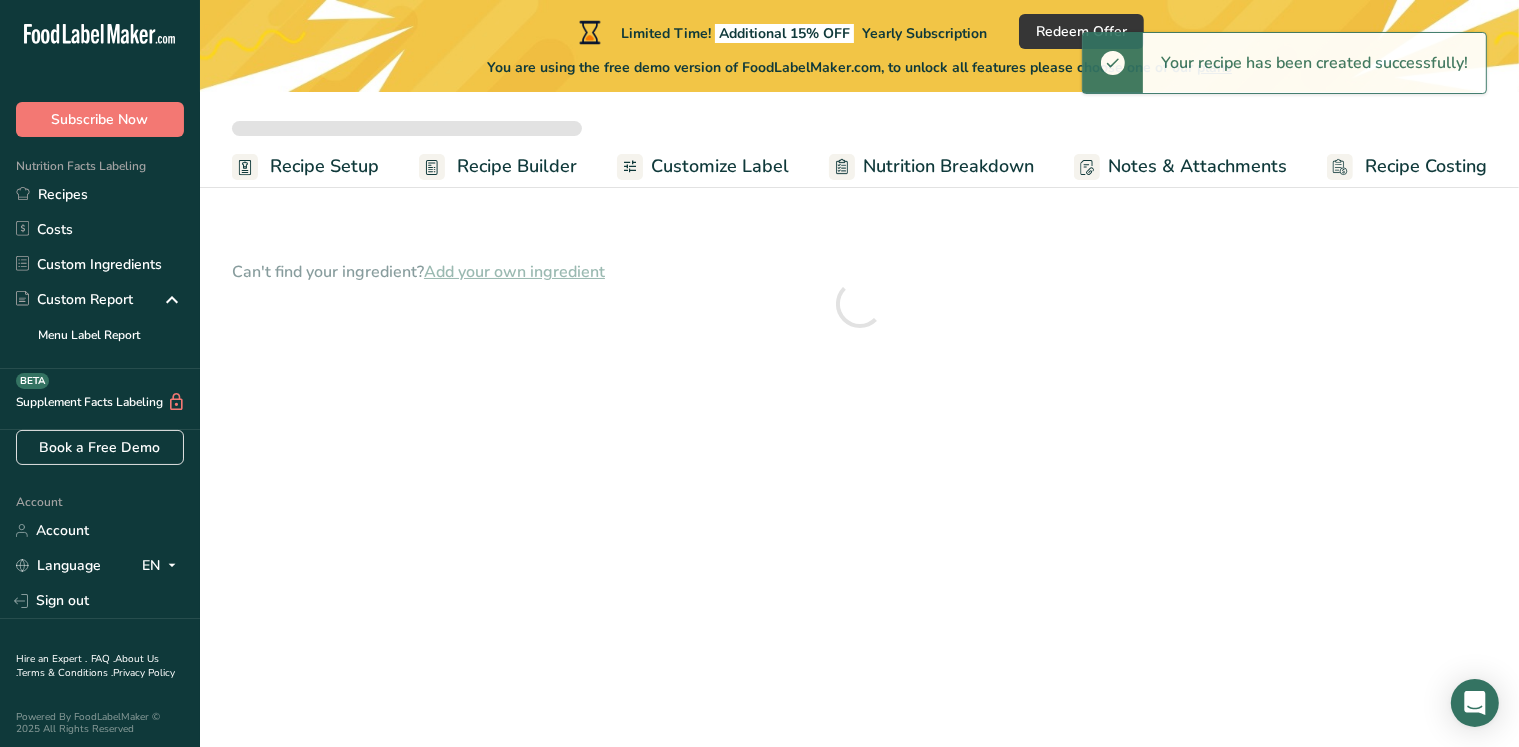 scroll, scrollTop: 0, scrollLeft: 0, axis: both 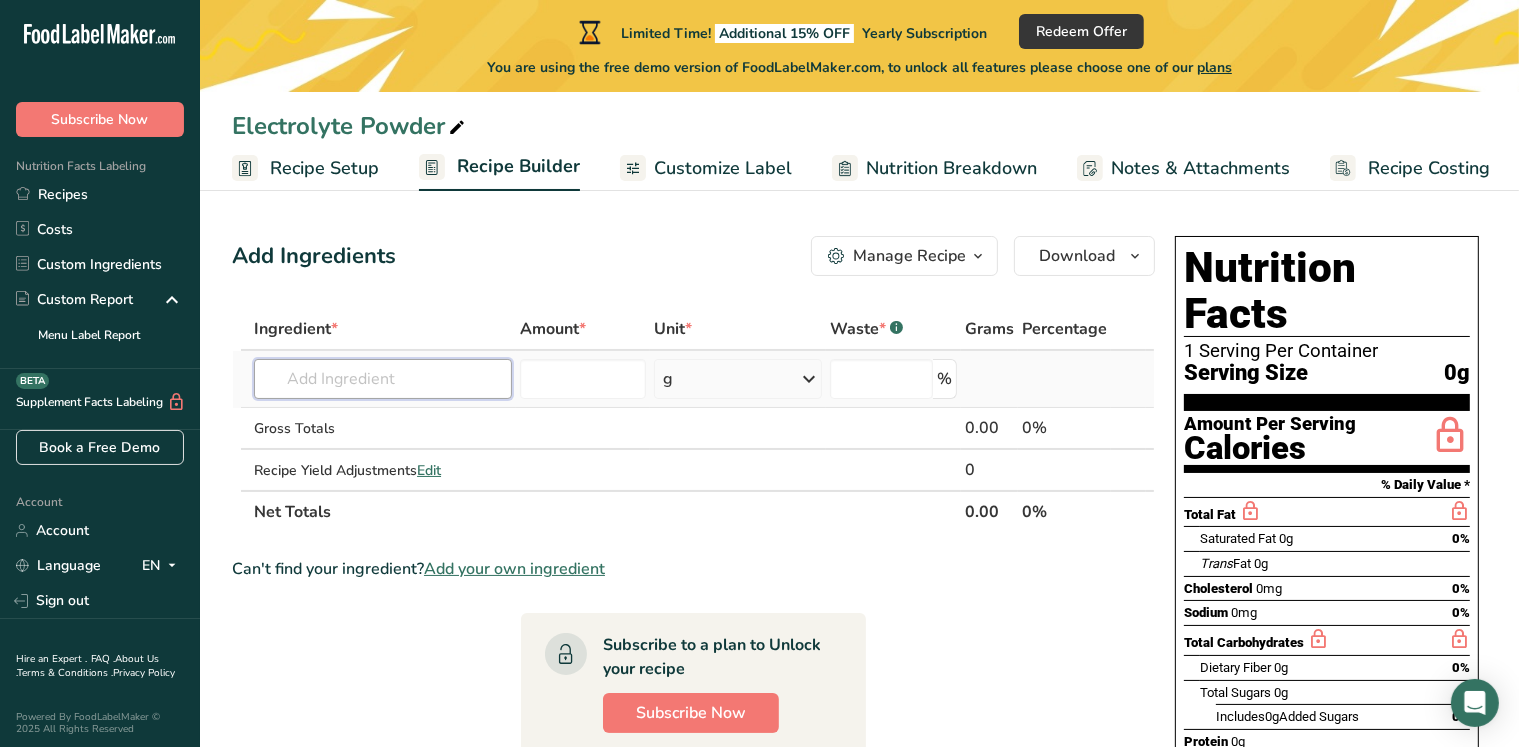 click at bounding box center (383, 379) 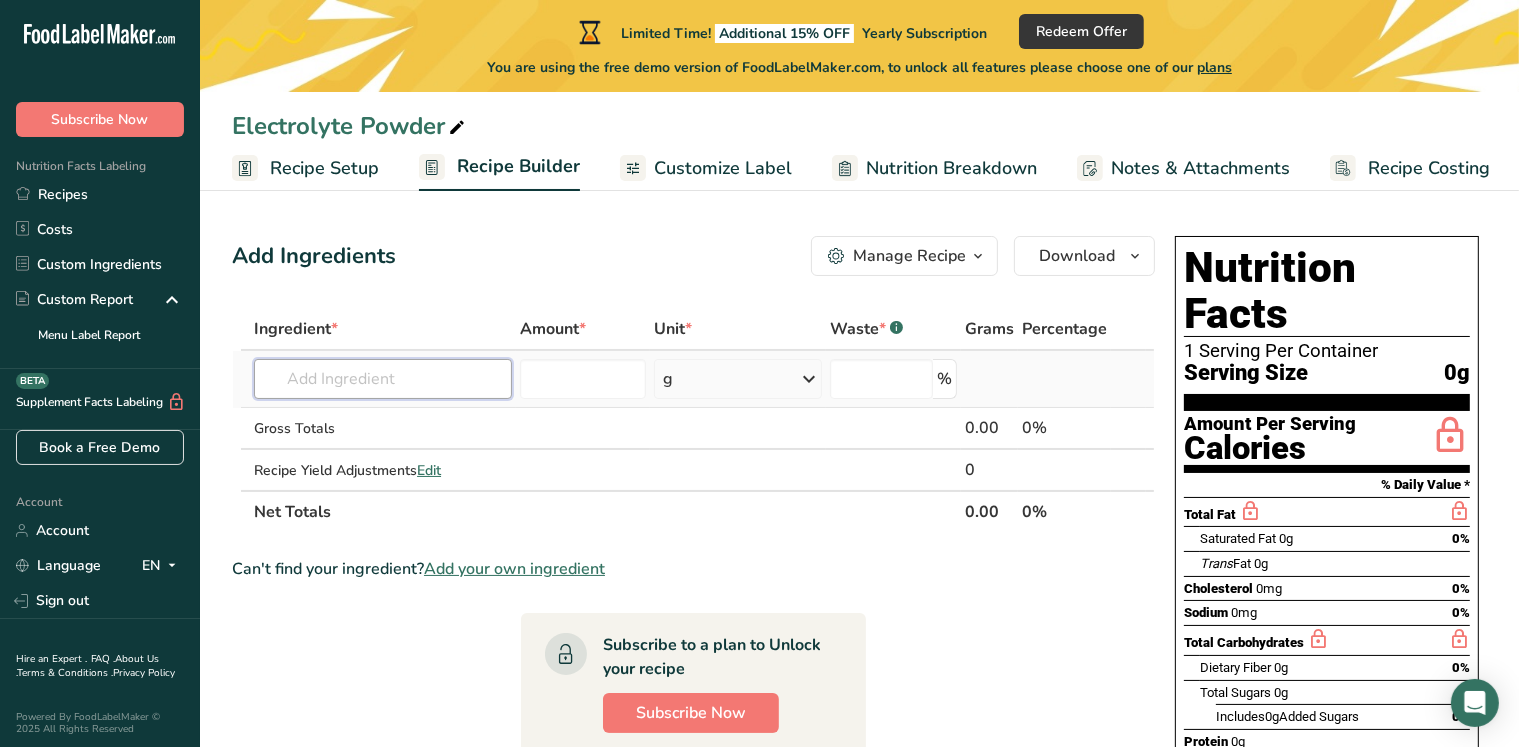 click at bounding box center [383, 379] 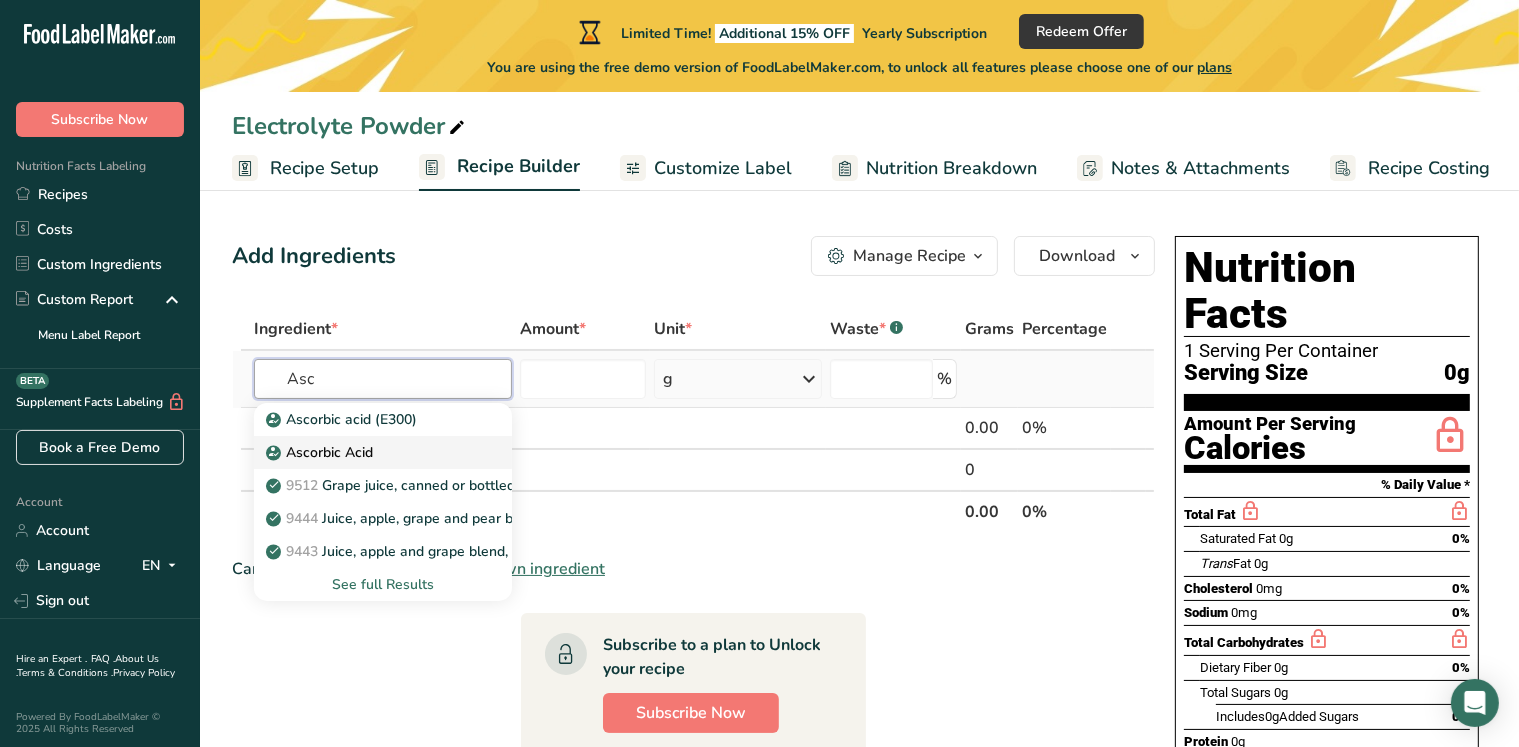 type on "Asc" 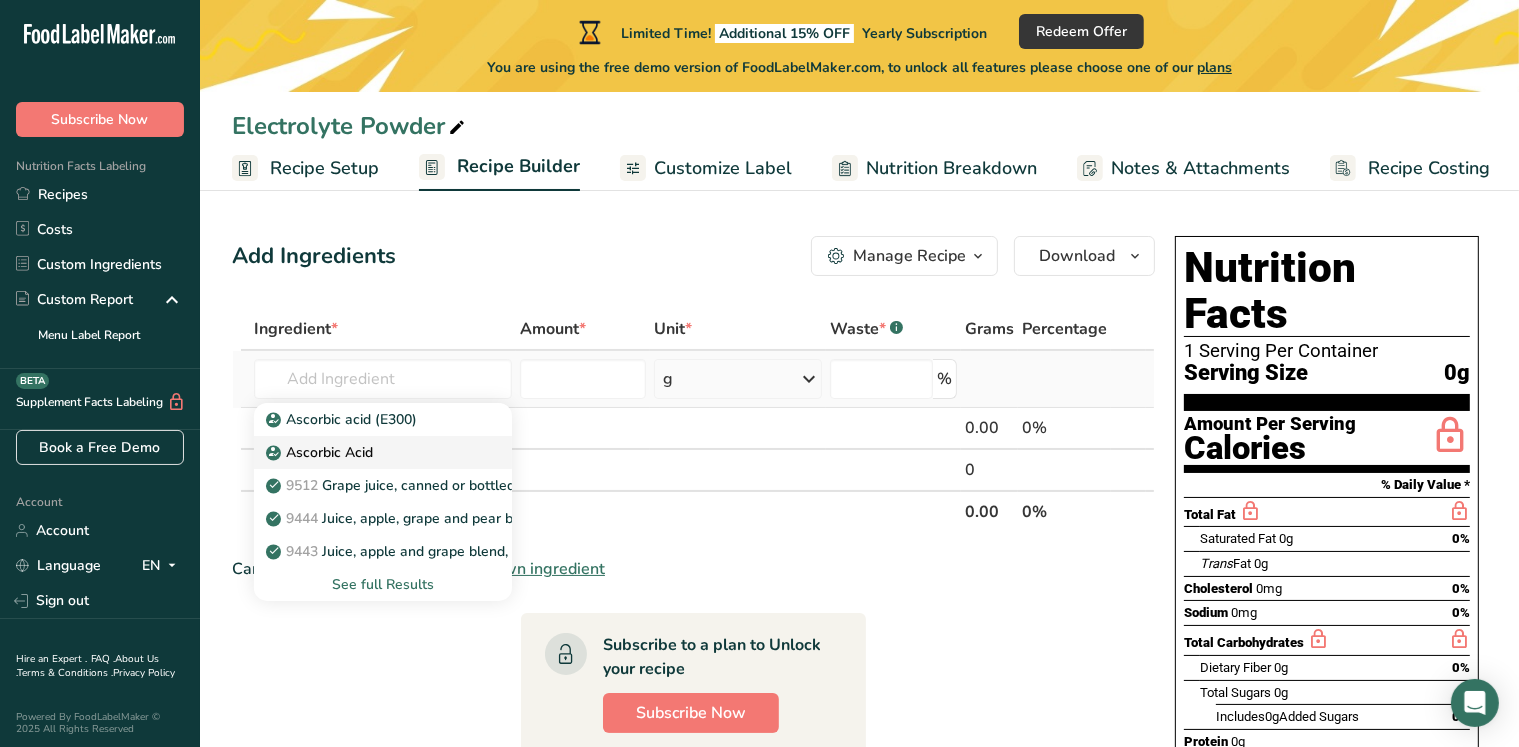 click on "Ascorbic Acid" at bounding box center (321, 452) 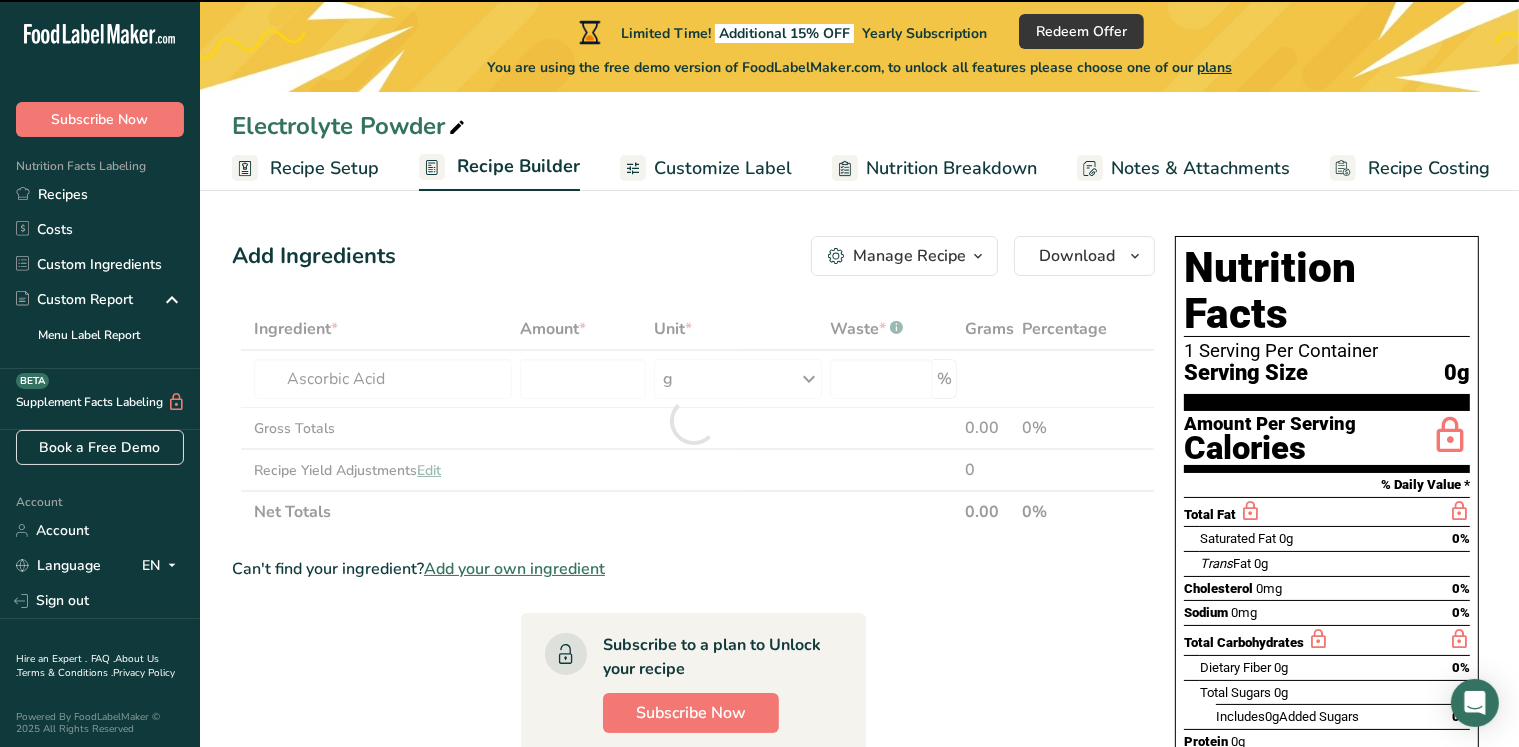 type on "0" 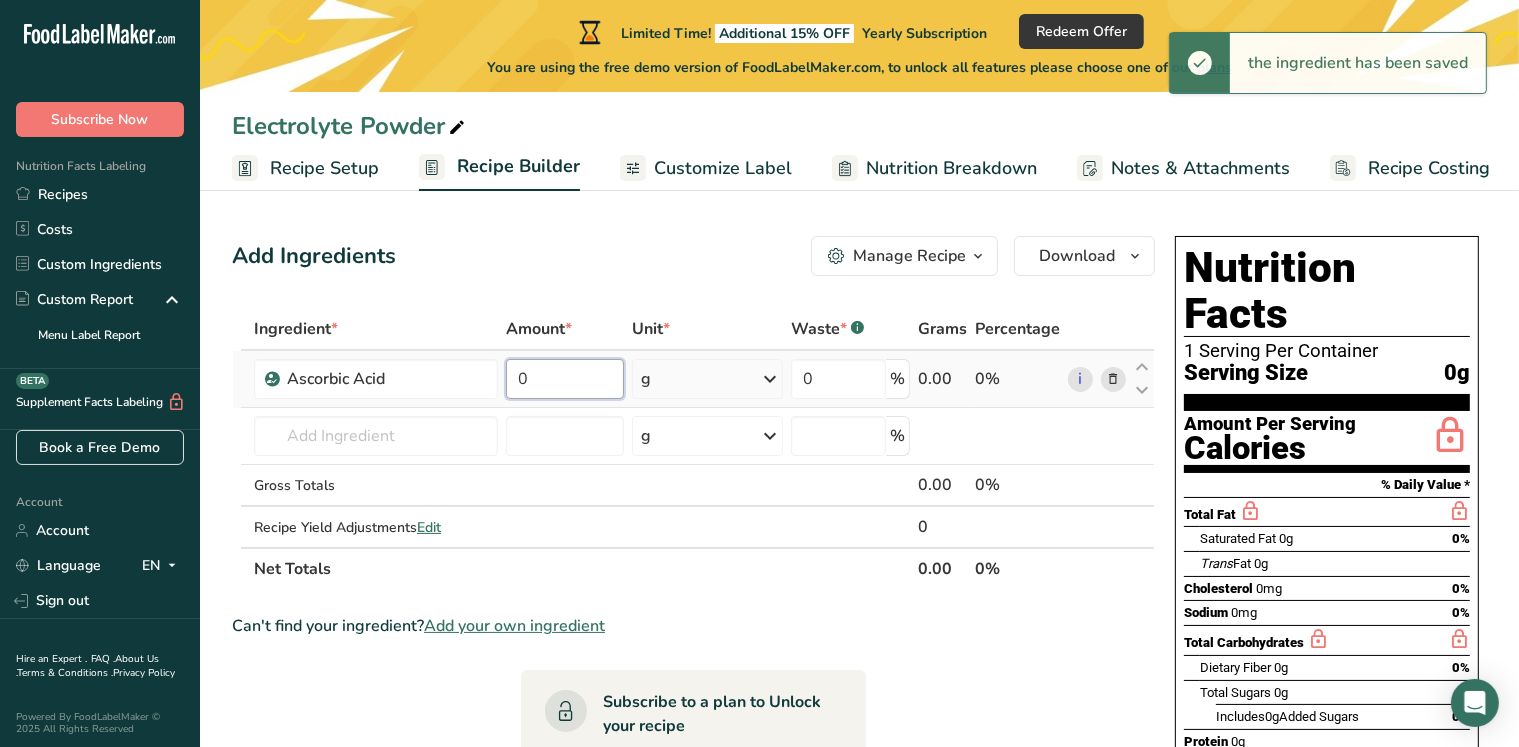 click on "0" at bounding box center (565, 379) 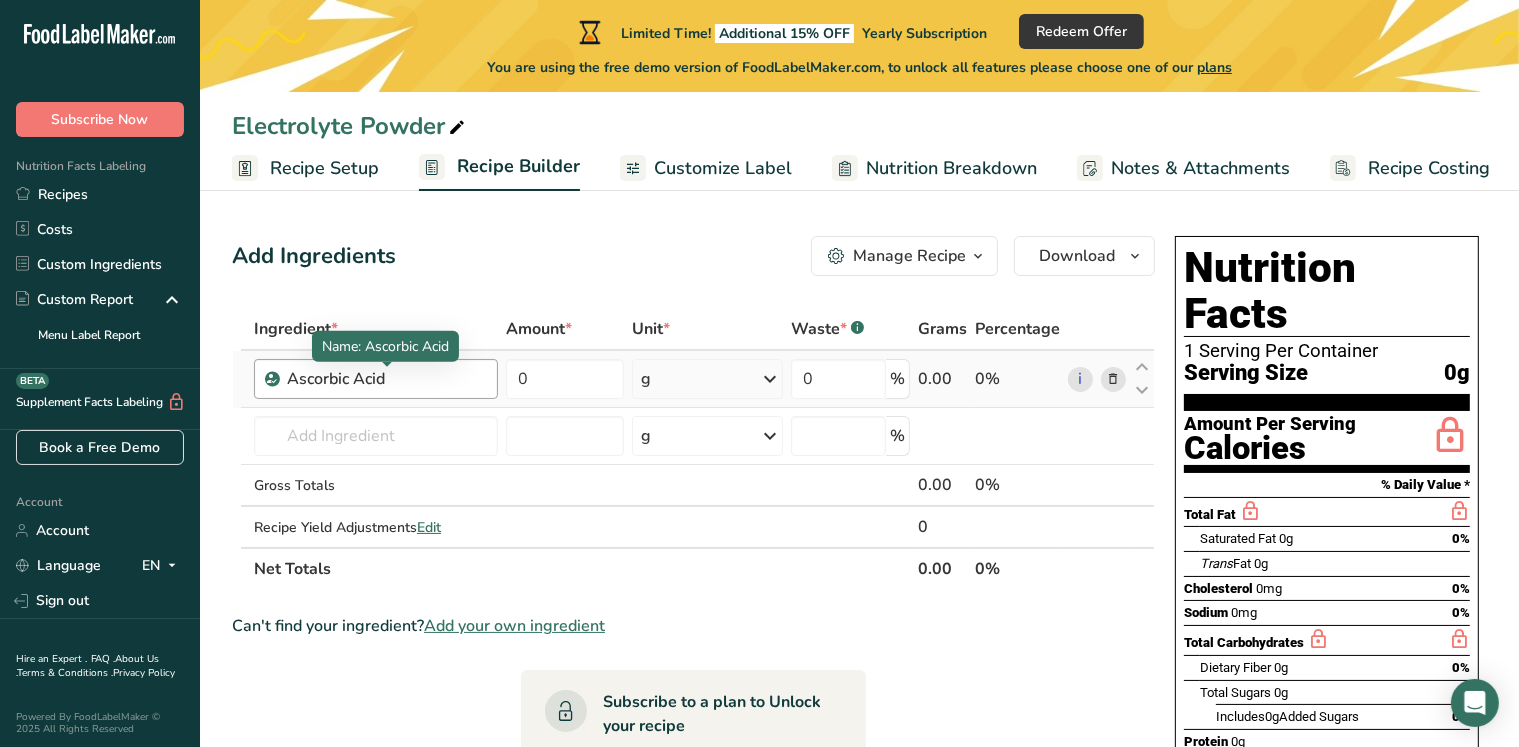 click on "Ingredient *
Amount *
Unit *
Waste *   .a-a{fill:#347362;}.b-a{fill:#fff;}          Grams
Percentage
Ascorbic Acid
0
g
Portions
500 500 grams
Weight Units
g
kg
mg
See more
Volume Units
l
Volume units require a density conversion. If you know your ingredient's density enter it below. Otherwise, click on "RIA" our AI Regulatory bot - she will be able to help you
lb/ft3
g/cm3
Confirm
mL
Volume units require a density conversion. If you know your ingredient's density enter it below. Otherwise, click on "RIA" our AI Regulatory bot - she will be able to help you" at bounding box center [693, 449] 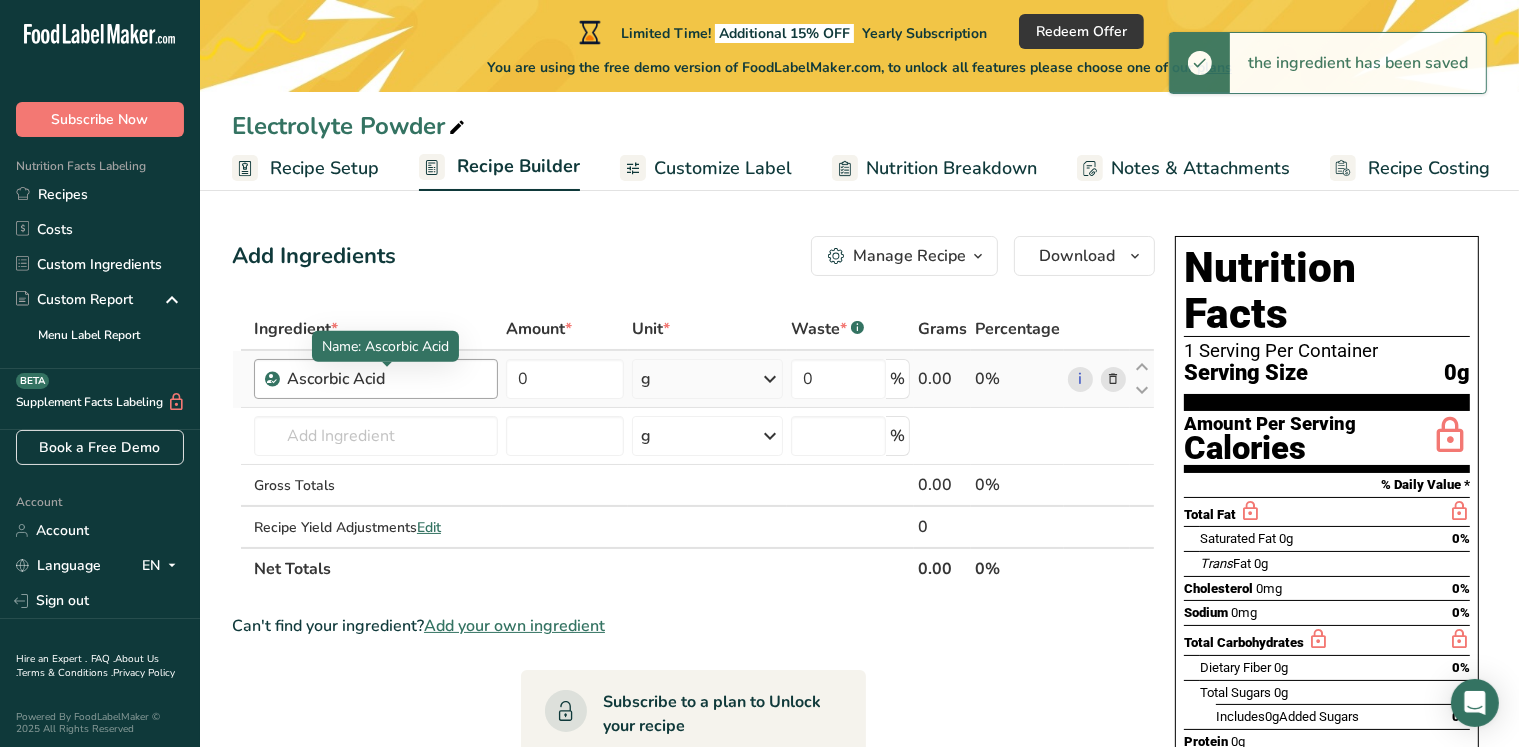 click on "Ascorbic Acid" at bounding box center (386, 379) 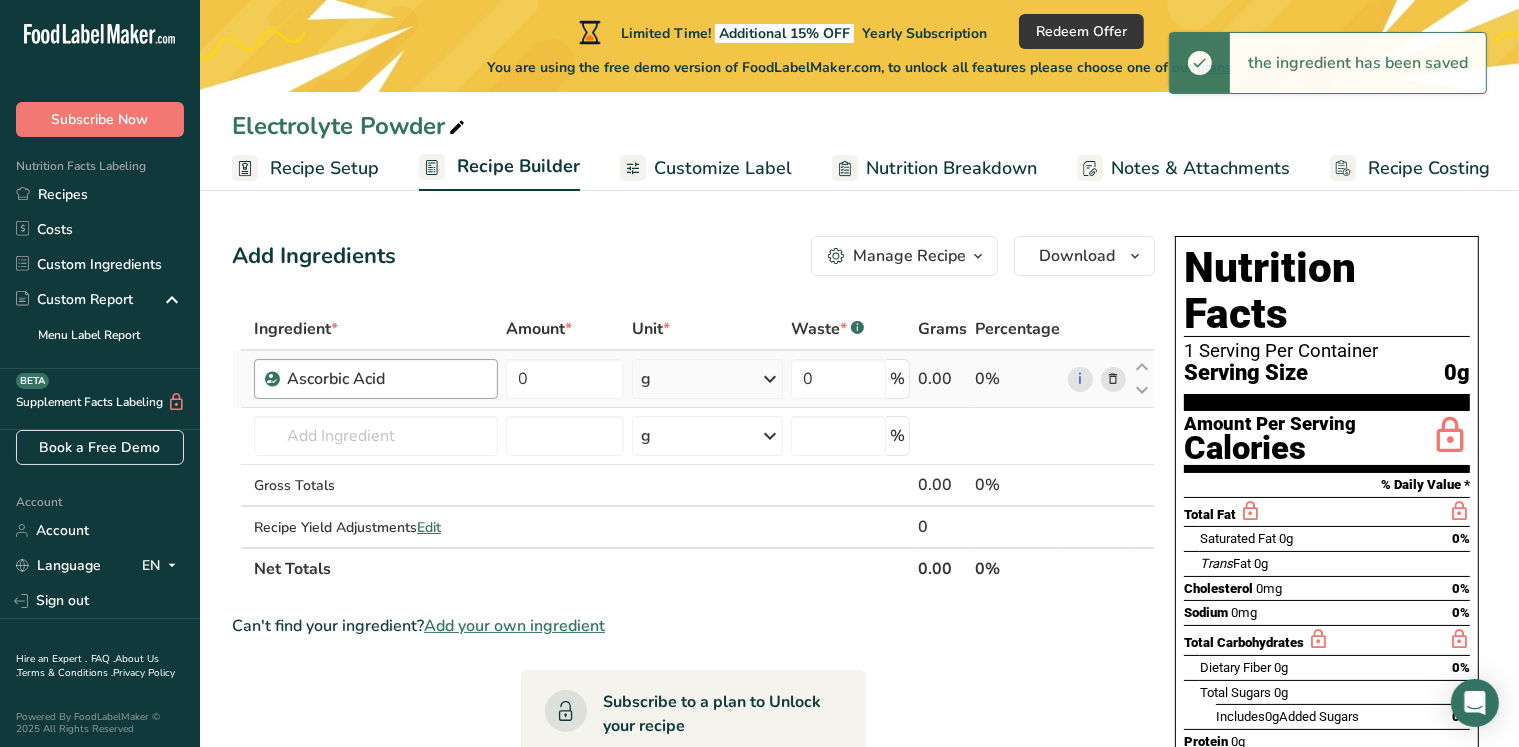 click on "Ascorbic Acid" at bounding box center (386, 379) 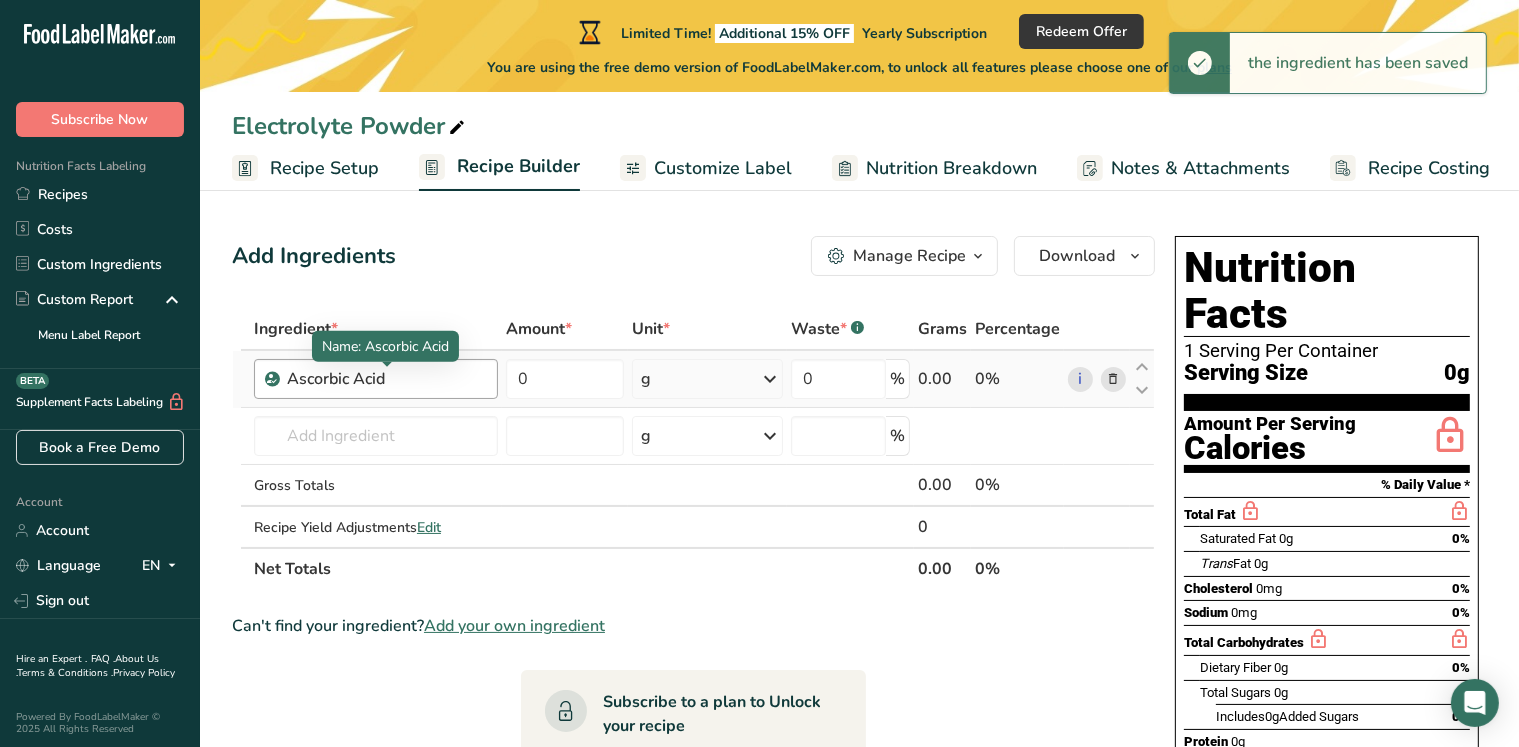 click on "Ascorbic Acid" at bounding box center [386, 379] 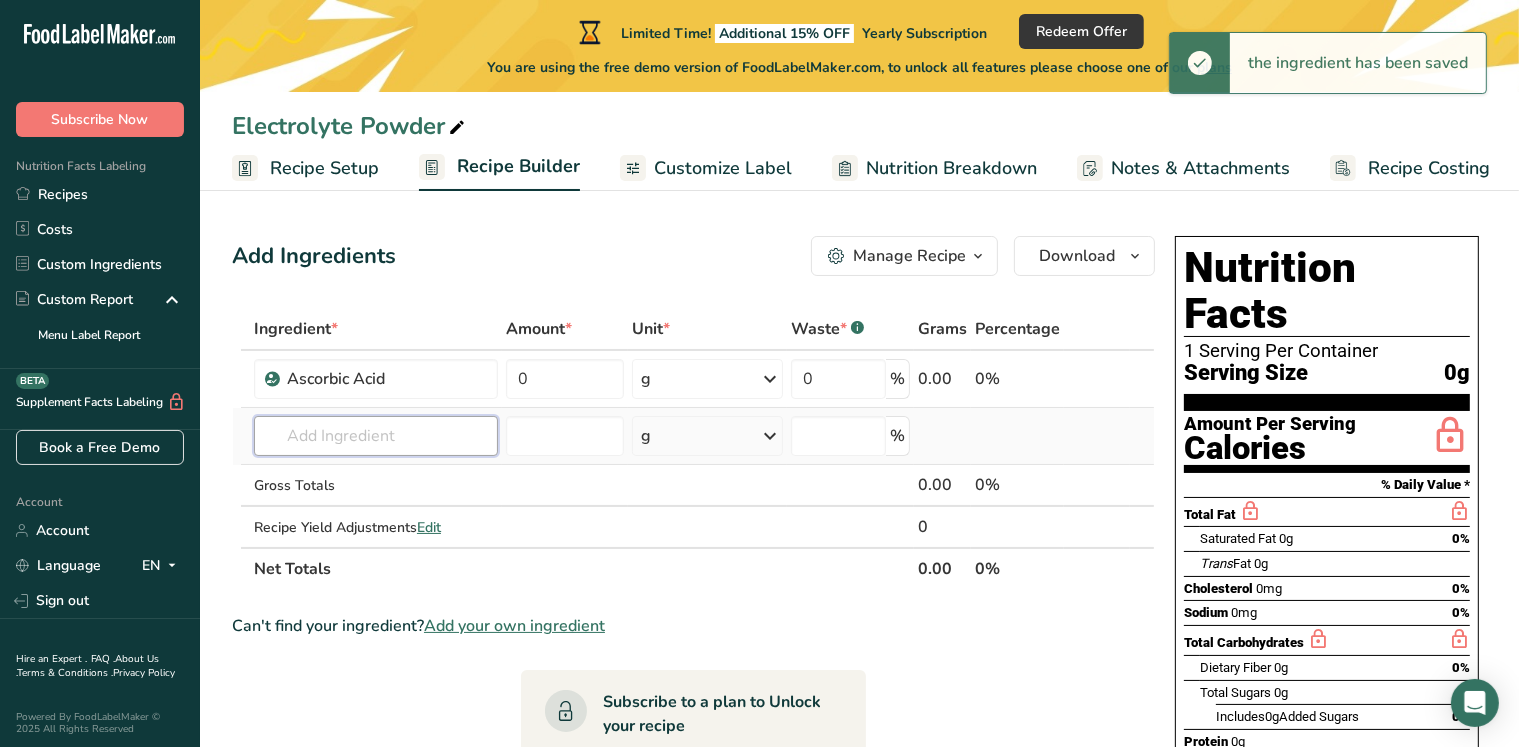 click at bounding box center [376, 436] 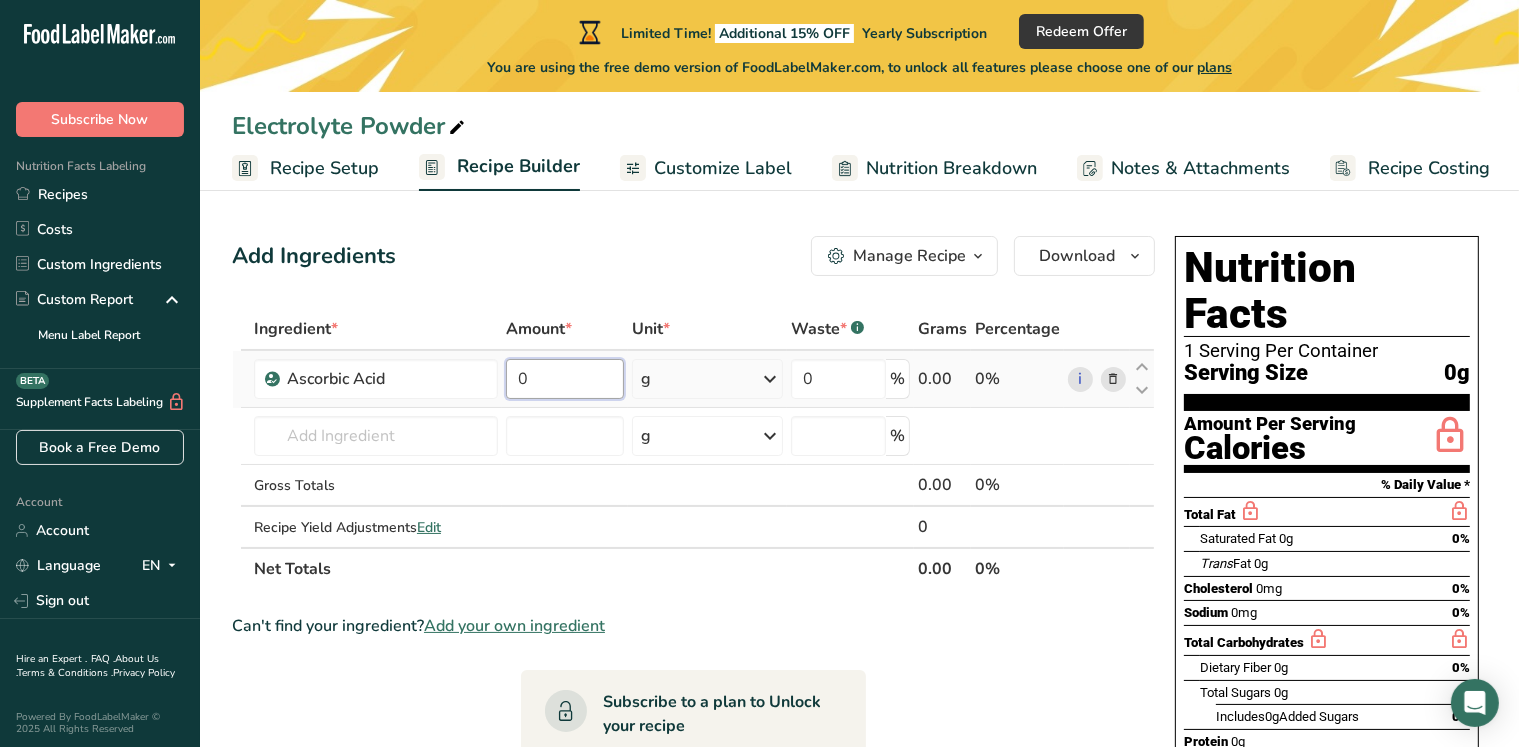 click on "0" at bounding box center (565, 379) 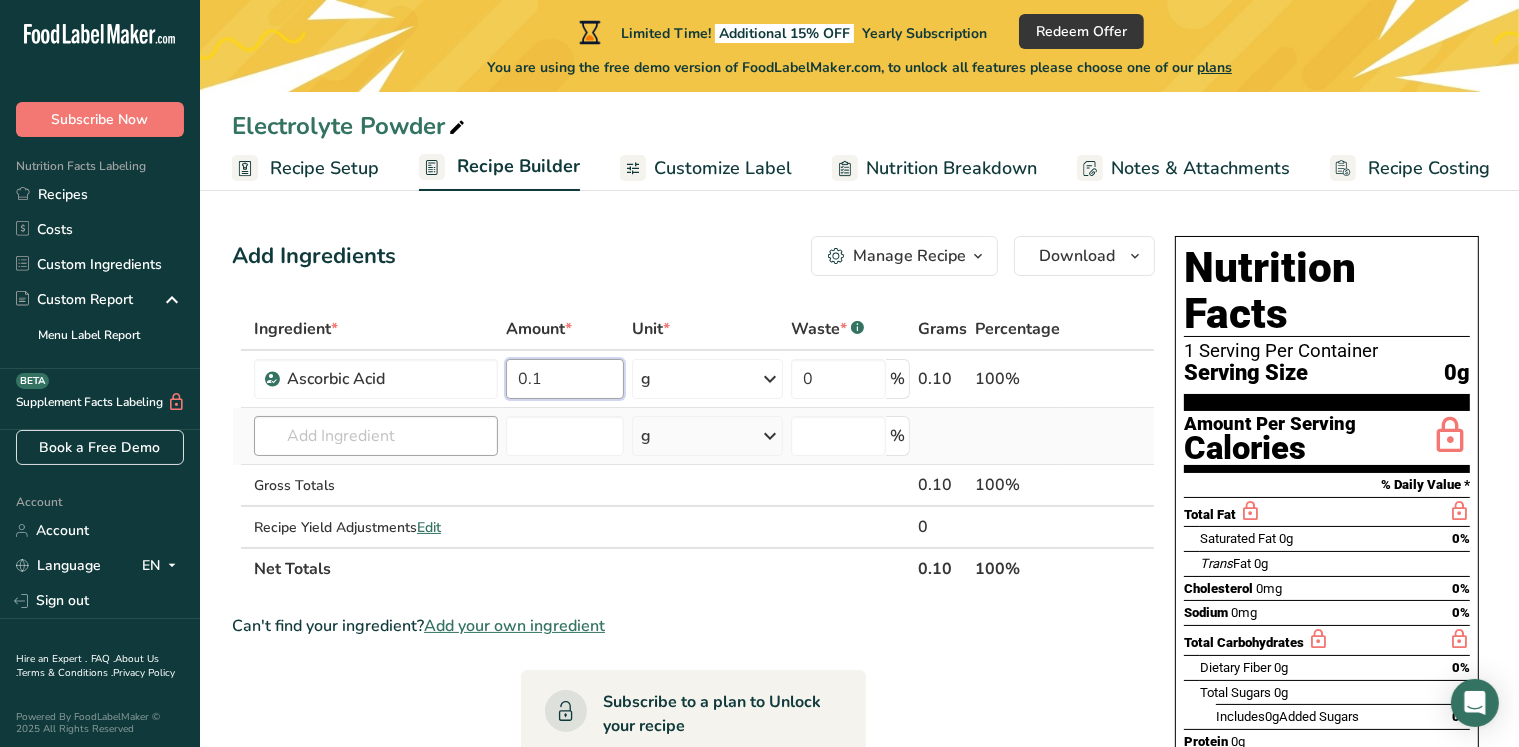 type on "0.1" 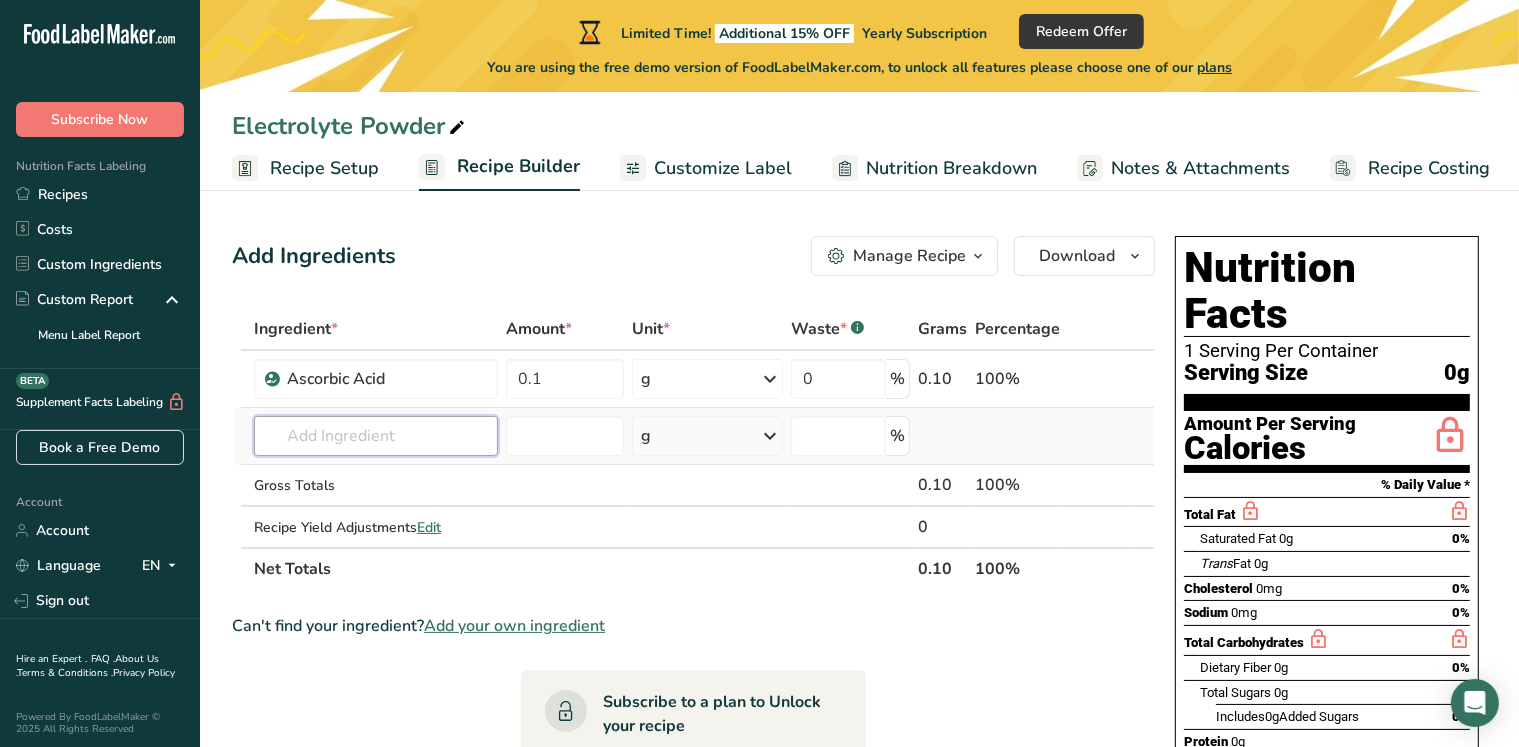 click on "Ingredient *
Amount *
Unit *
Waste *   .a-a{fill:#347362;}.b-a{fill:#fff;}          Grams
Percentage
Ascorbic Acid
0.1
g
Portions
500 500 grams
Weight Units
g
kg
mg
See more
Volume Units
l
Volume units require a density conversion. If you know your ingredient's density enter it below. Otherwise, click on "RIA" our AI Regulatory bot - she will be able to help you
lb/ft3
g/cm3
Confirm
mL
Volume units require a density conversion. If you know your ingredient's density enter it below. Otherwise, click on "RIA" our AI Regulatory bot - she will be able to help you" at bounding box center [693, 449] 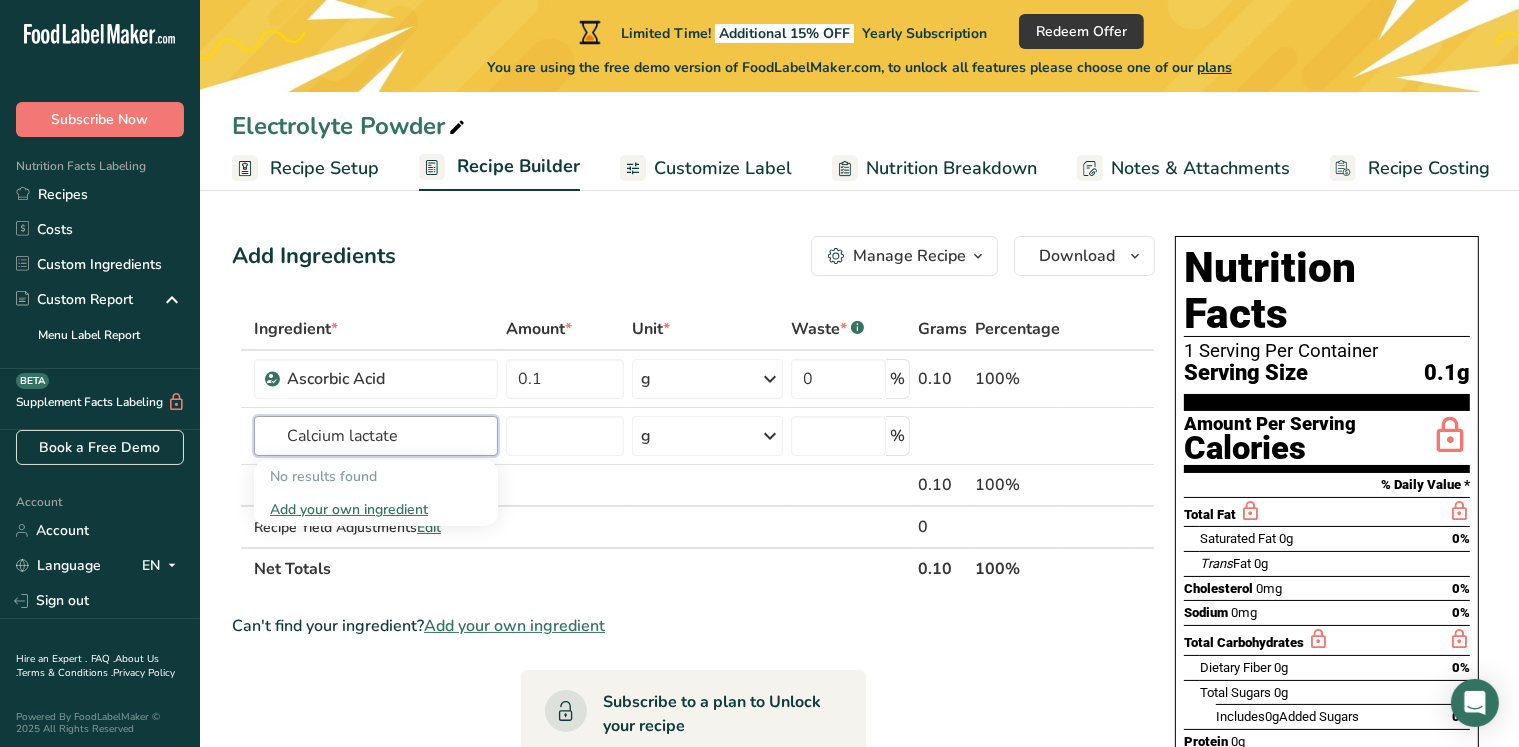 type on "Calcium lactate" 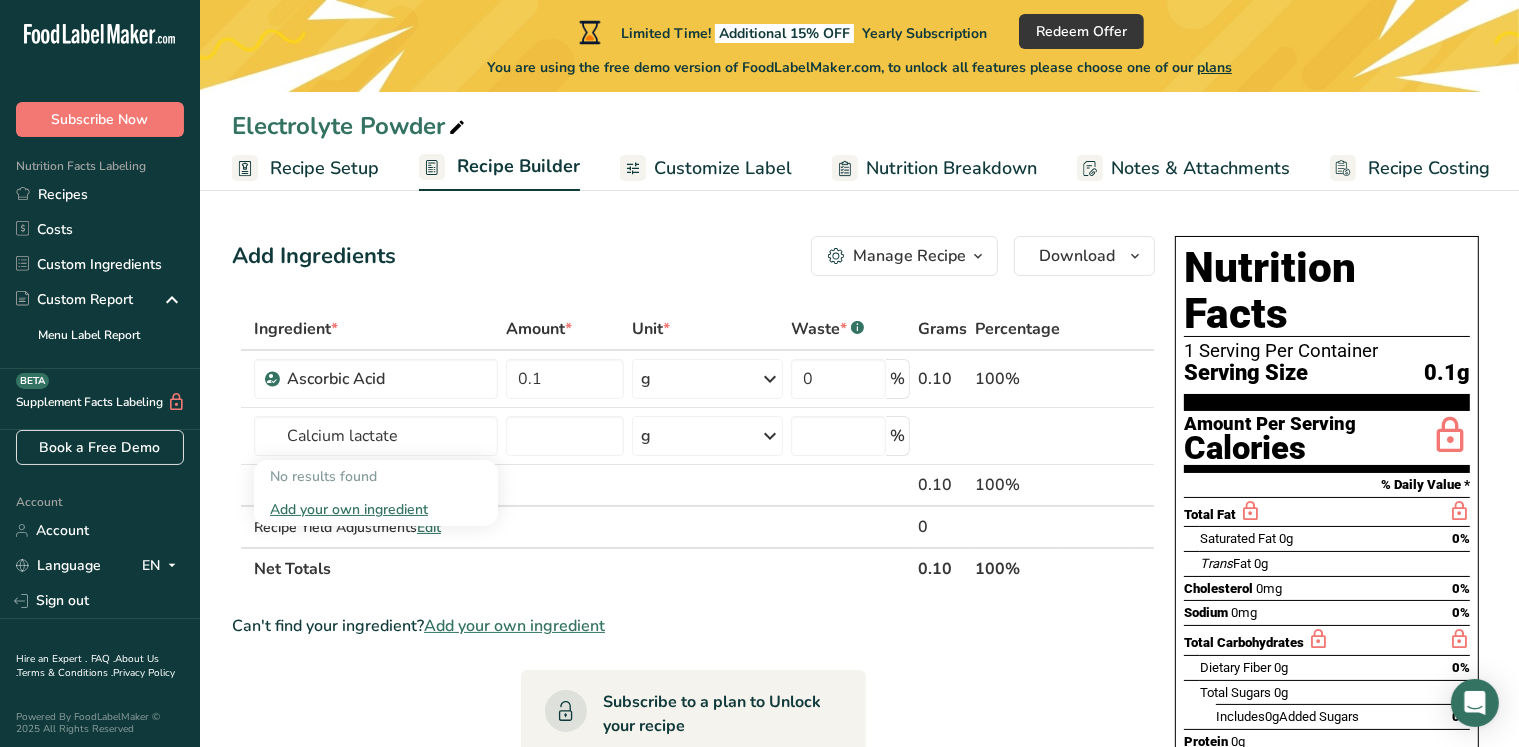 type 